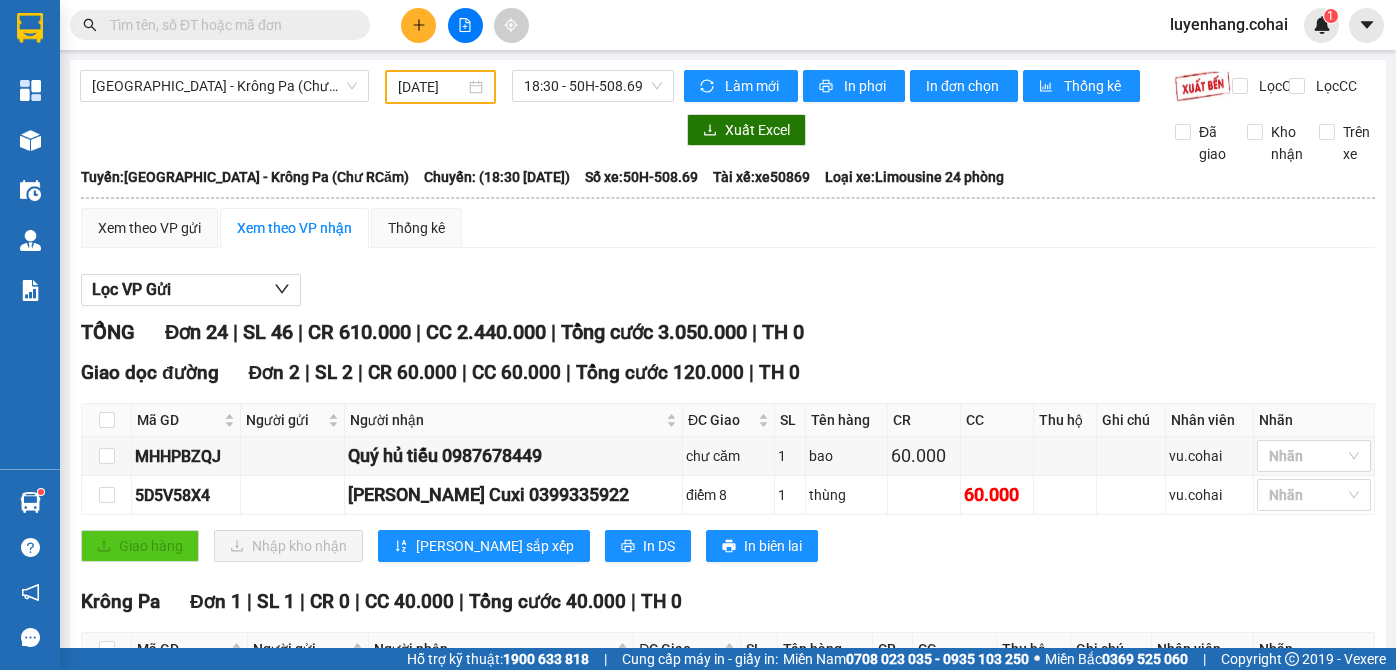scroll, scrollTop: 0, scrollLeft: 0, axis: both 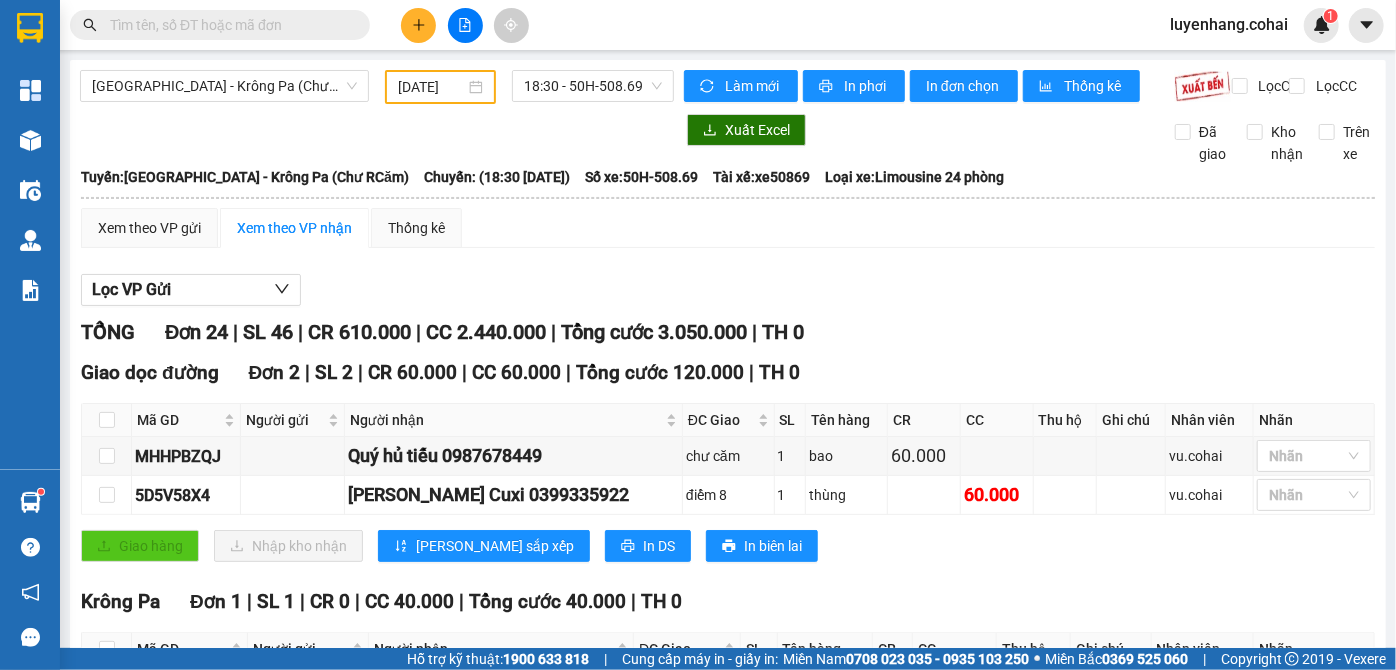 click on "[DATE]" at bounding box center (431, 87) 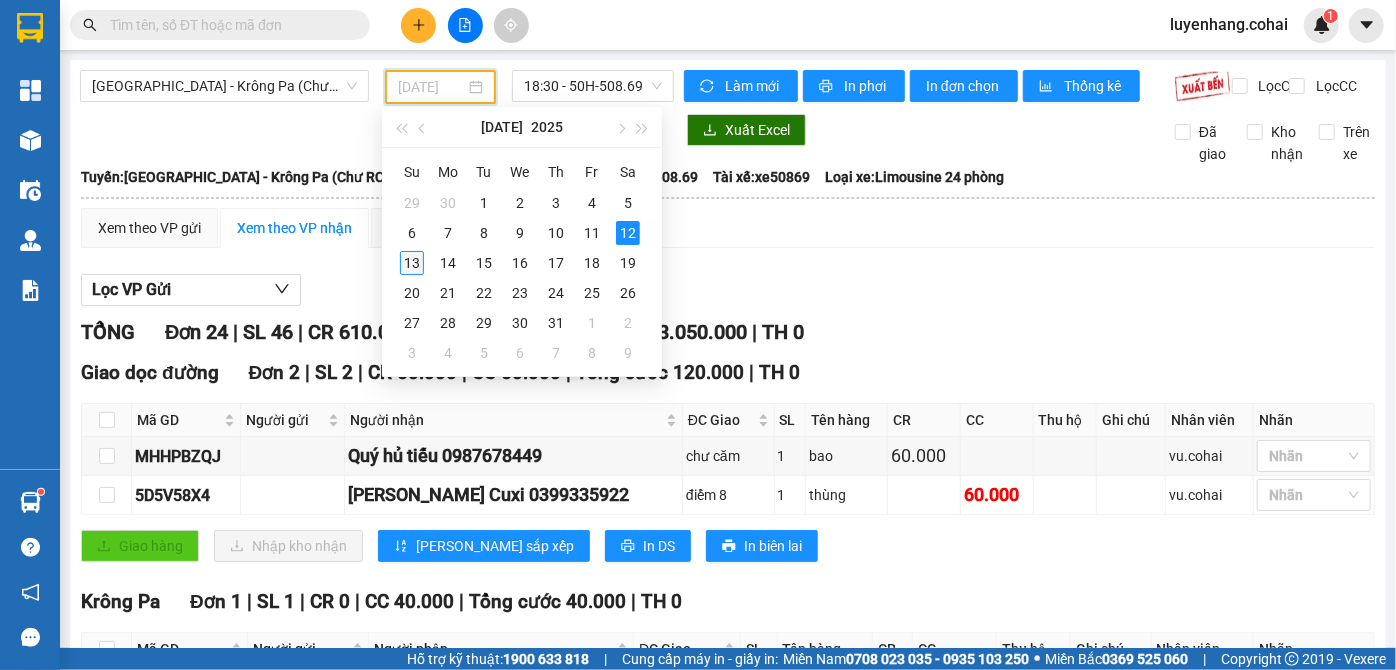 click on "13" at bounding box center (412, 263) 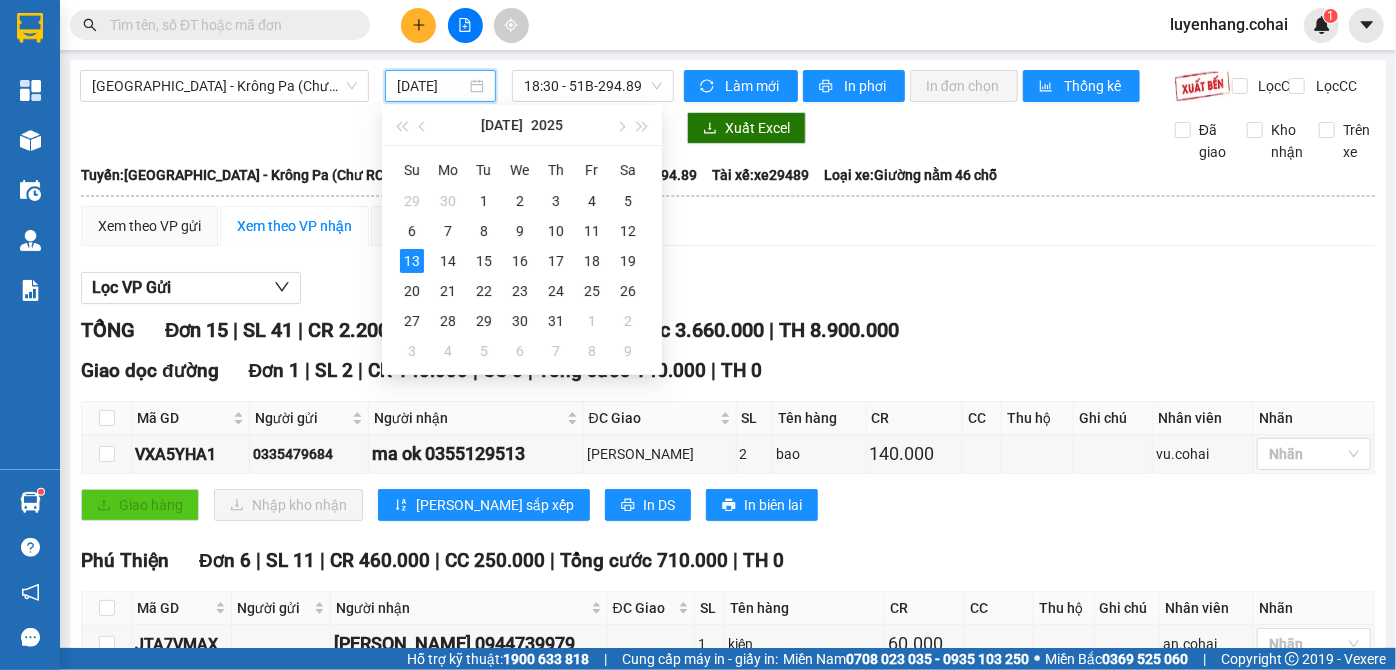 click on "[DATE]" at bounding box center (431, 86) 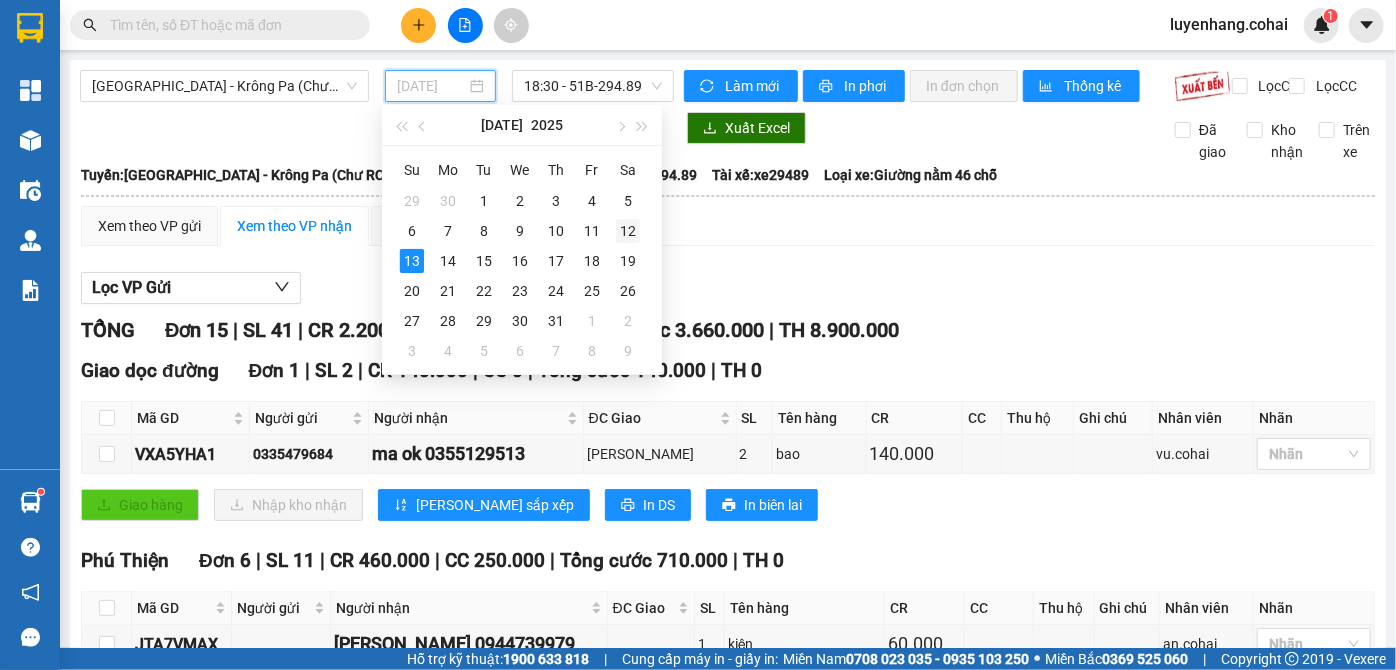 click on "12" at bounding box center [628, 231] 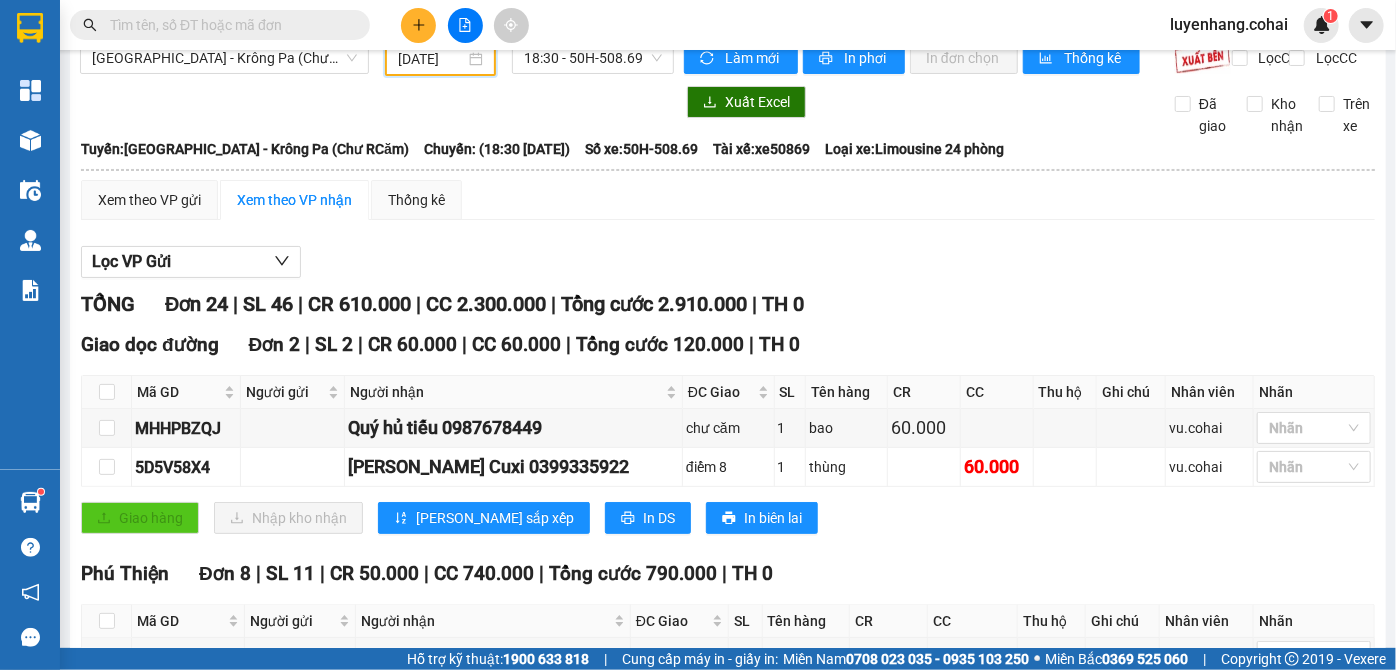 scroll, scrollTop: 0, scrollLeft: 0, axis: both 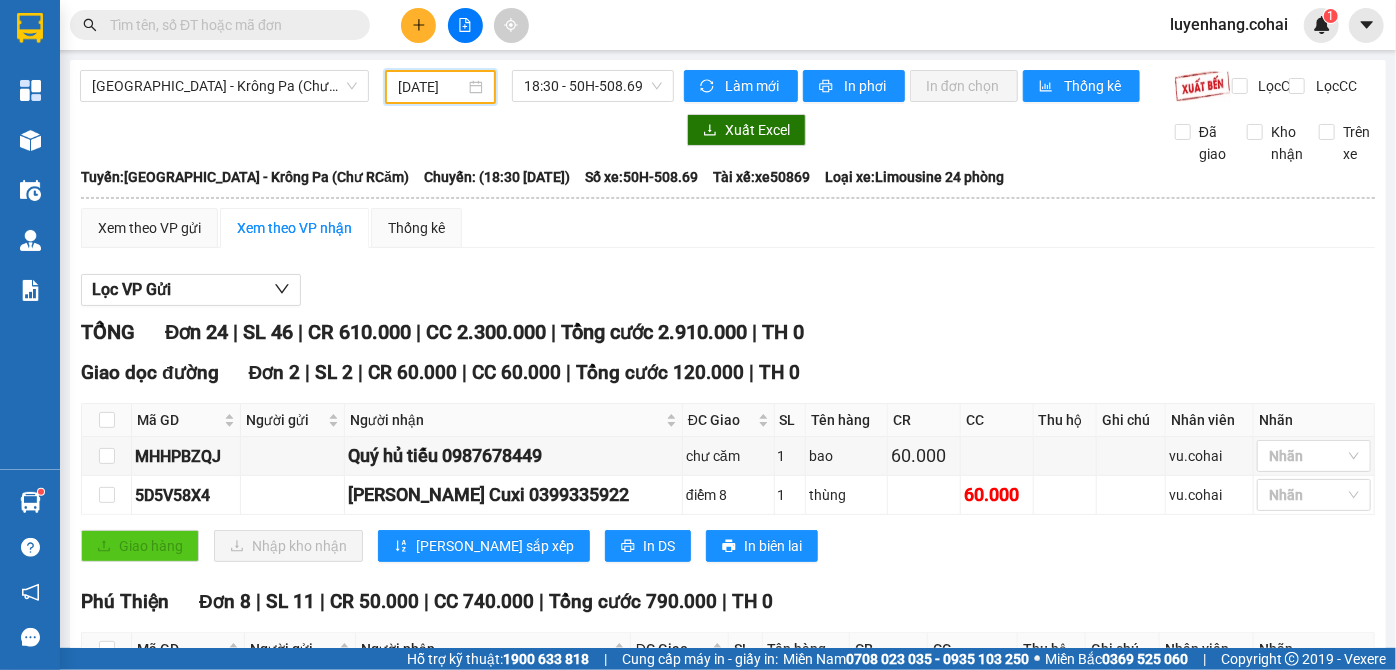 click on "[DATE]" at bounding box center (431, 87) 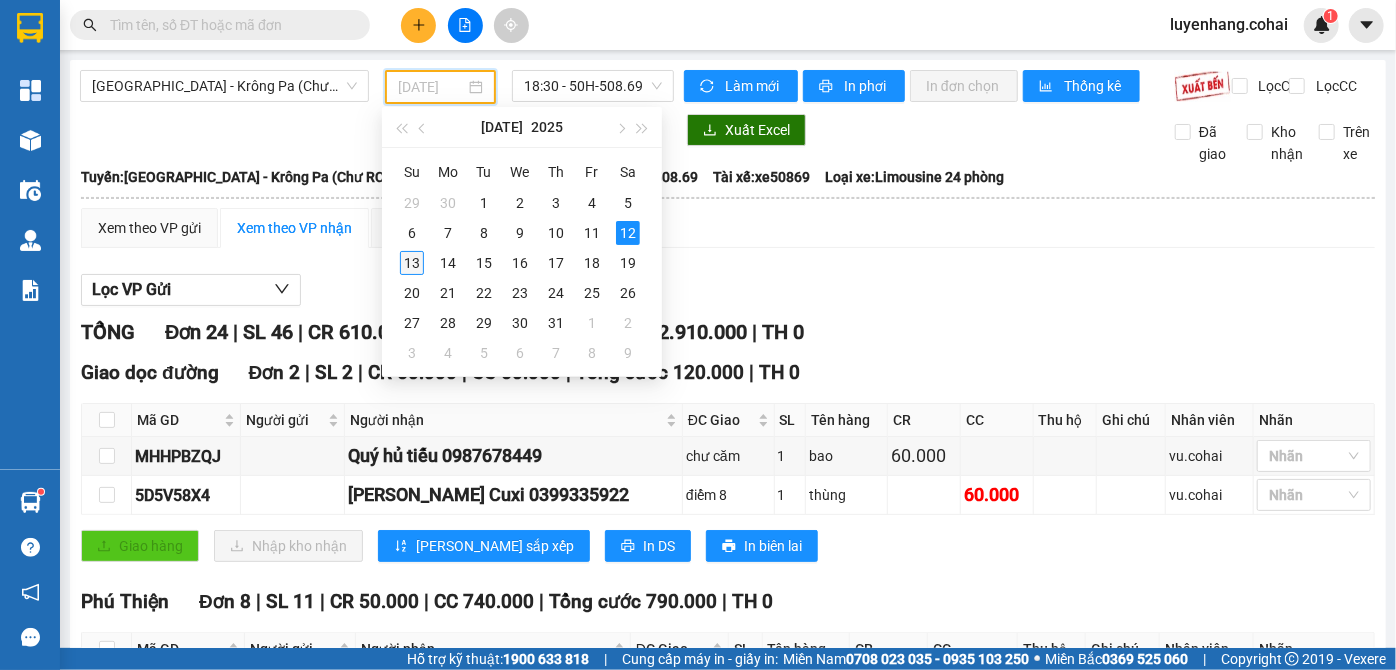 click on "13" at bounding box center (412, 263) 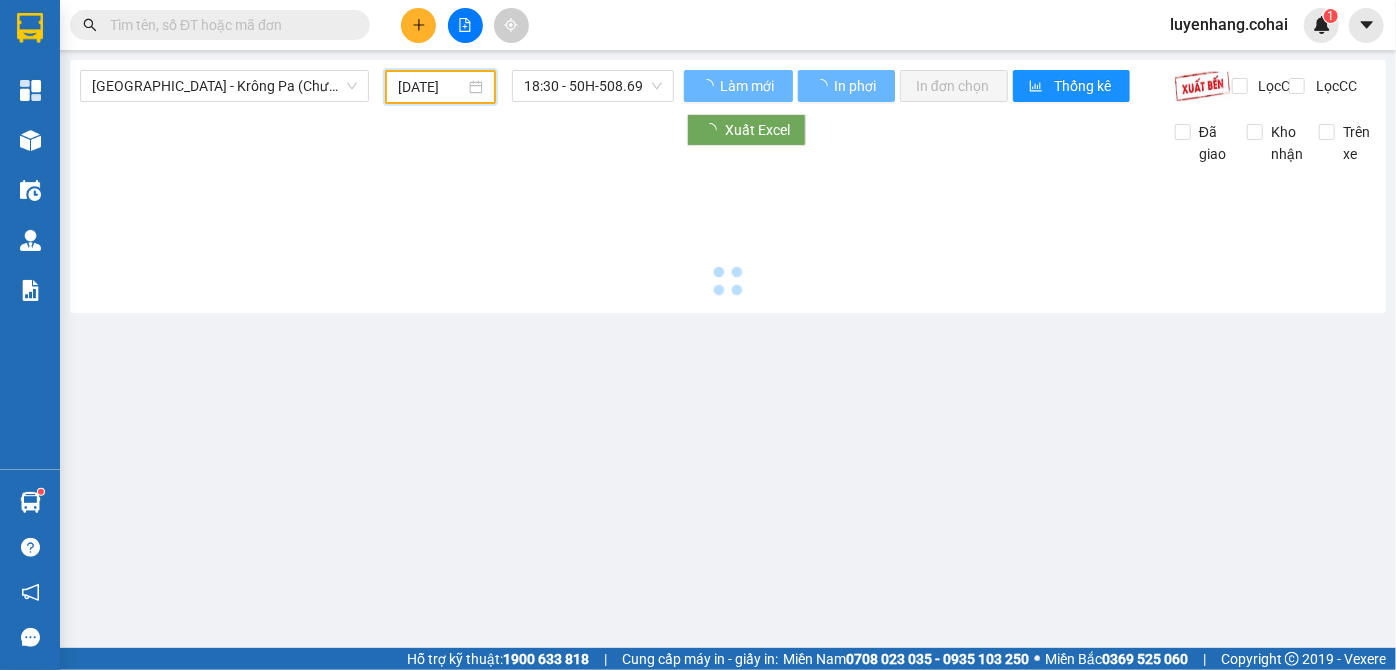 type on "[DATE]" 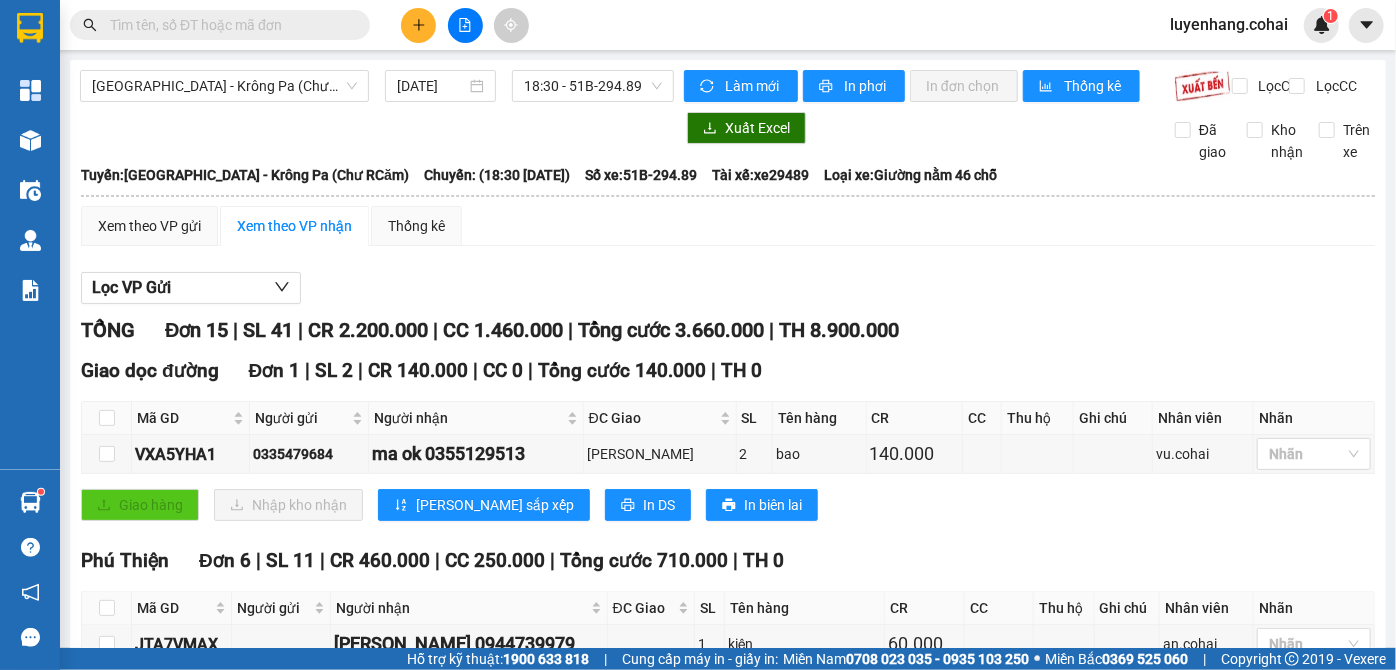 click on "Xem theo VP gửi Xem theo VP nhận Thống kê" at bounding box center [728, 226] 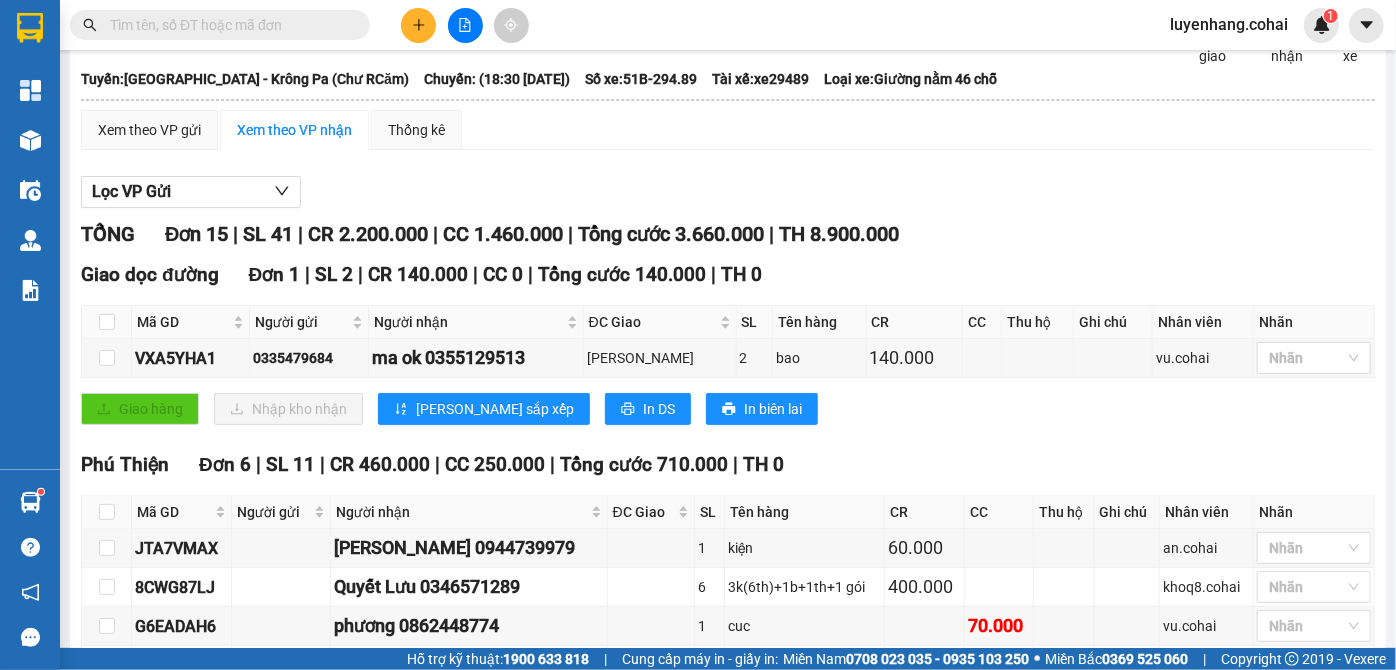 scroll, scrollTop: 0, scrollLeft: 0, axis: both 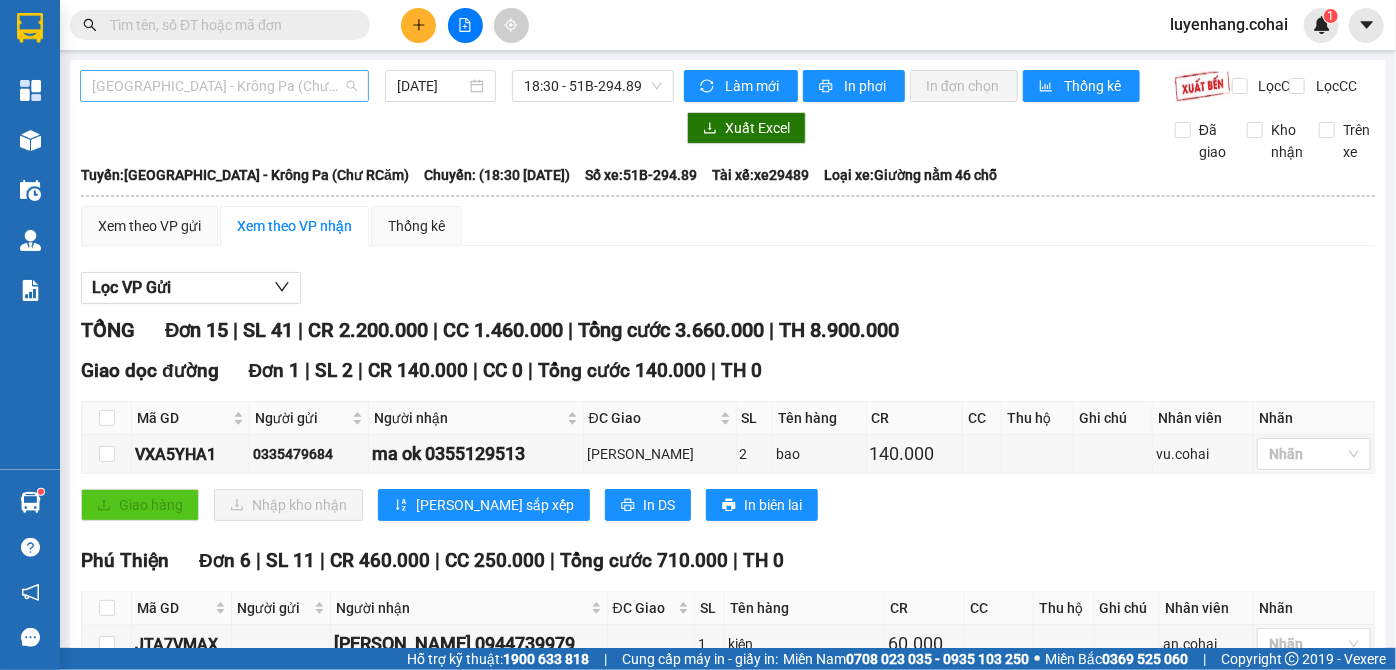 click on "[GEOGRAPHIC_DATA] - Krông Pa (Chư RCăm)" at bounding box center [224, 86] 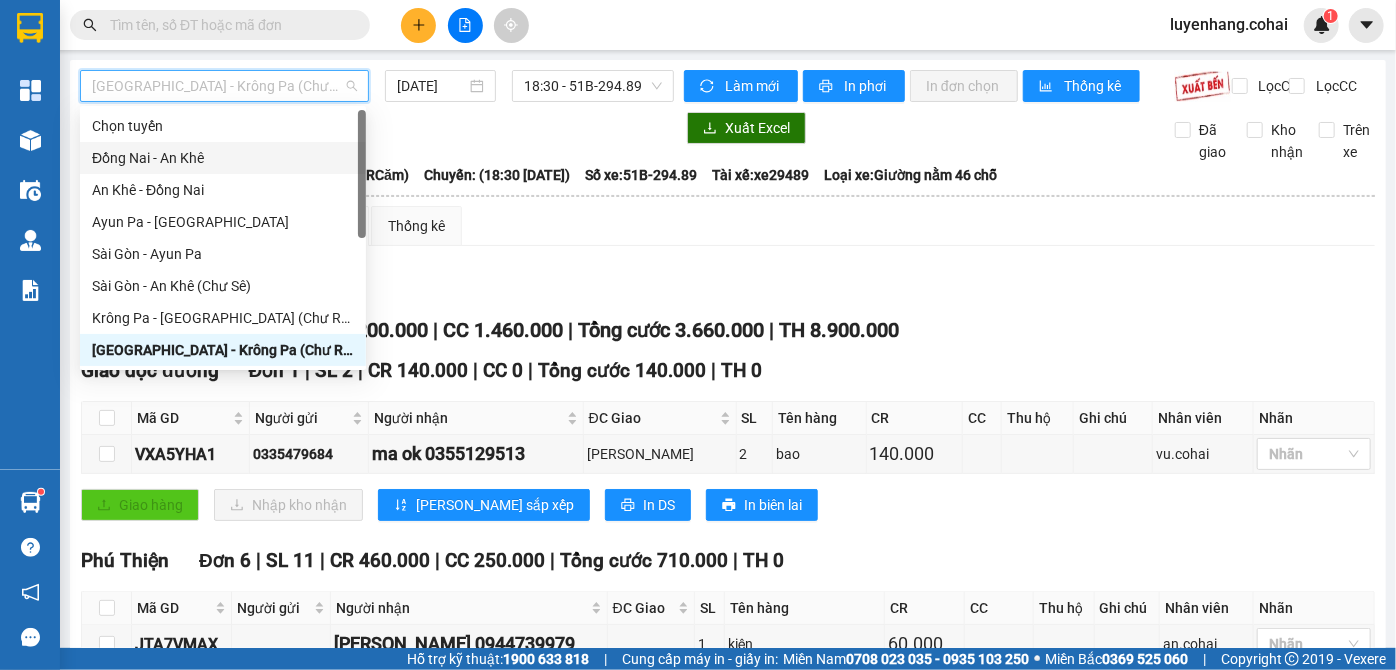 click on "Đồng Nai - An Khê" at bounding box center [223, 158] 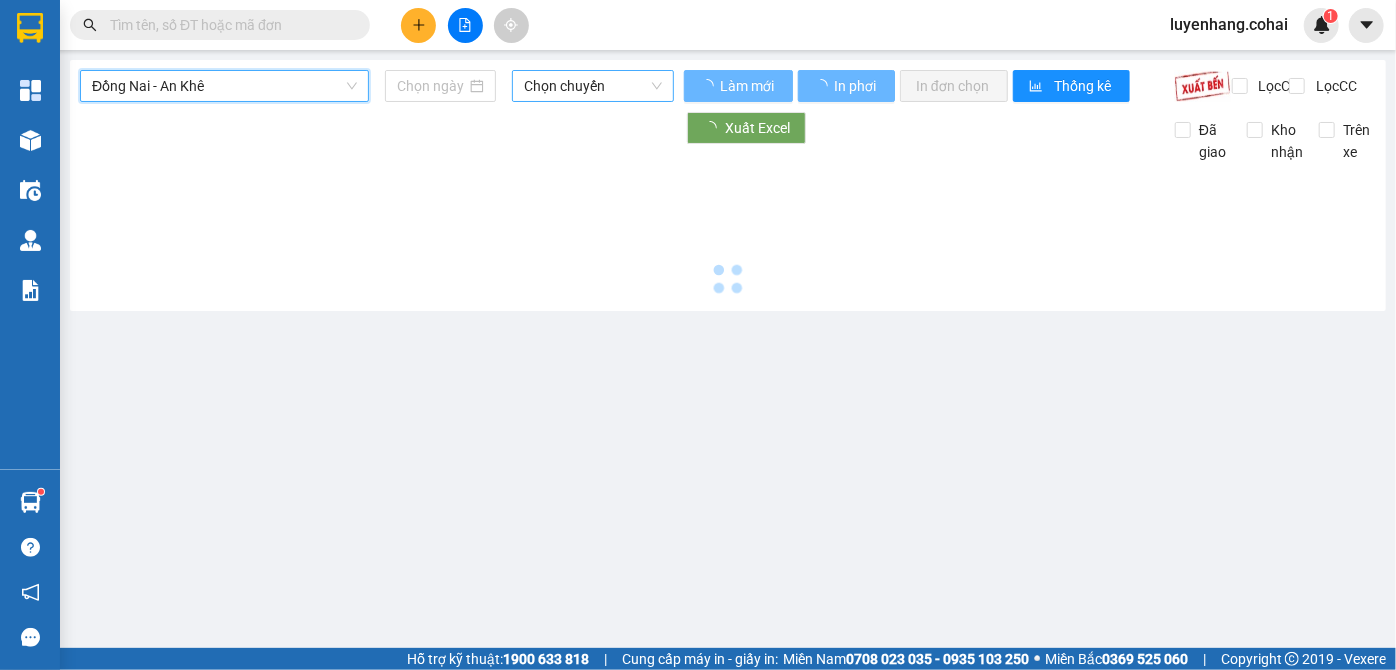 type on "[DATE]" 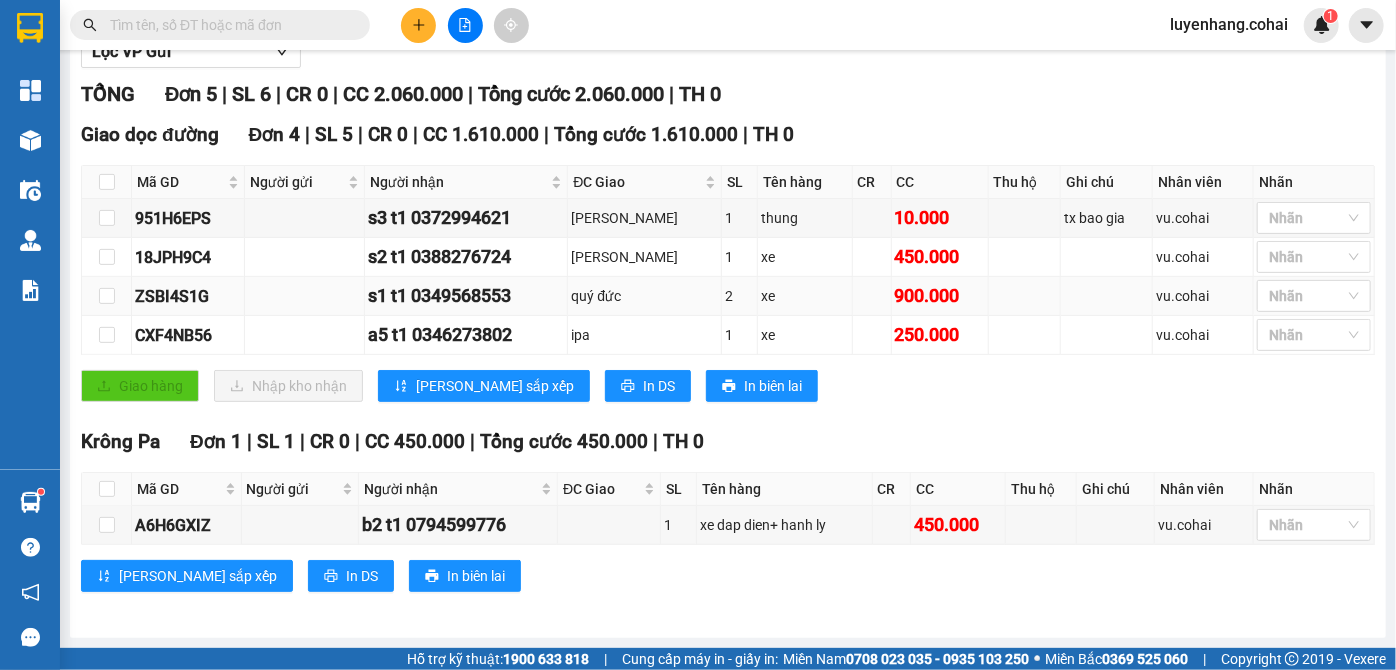 scroll, scrollTop: 0, scrollLeft: 0, axis: both 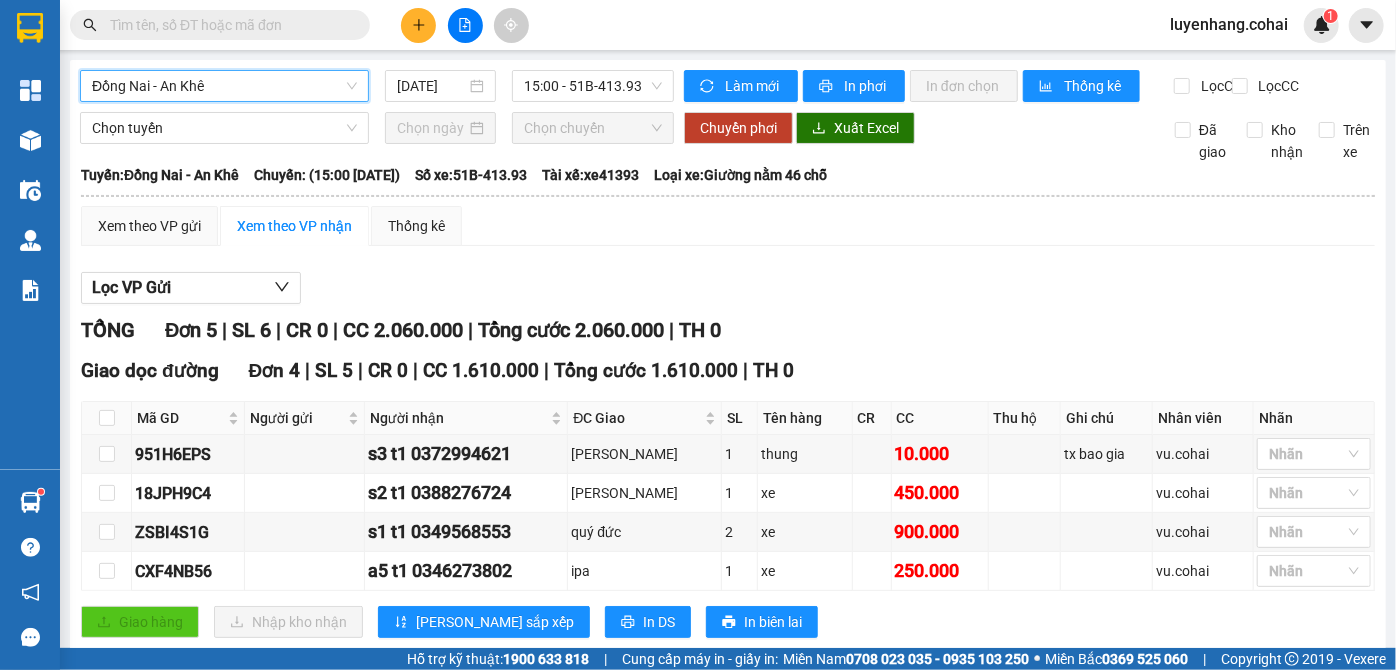 click on "Đồng Nai - An Khê" at bounding box center (224, 86) 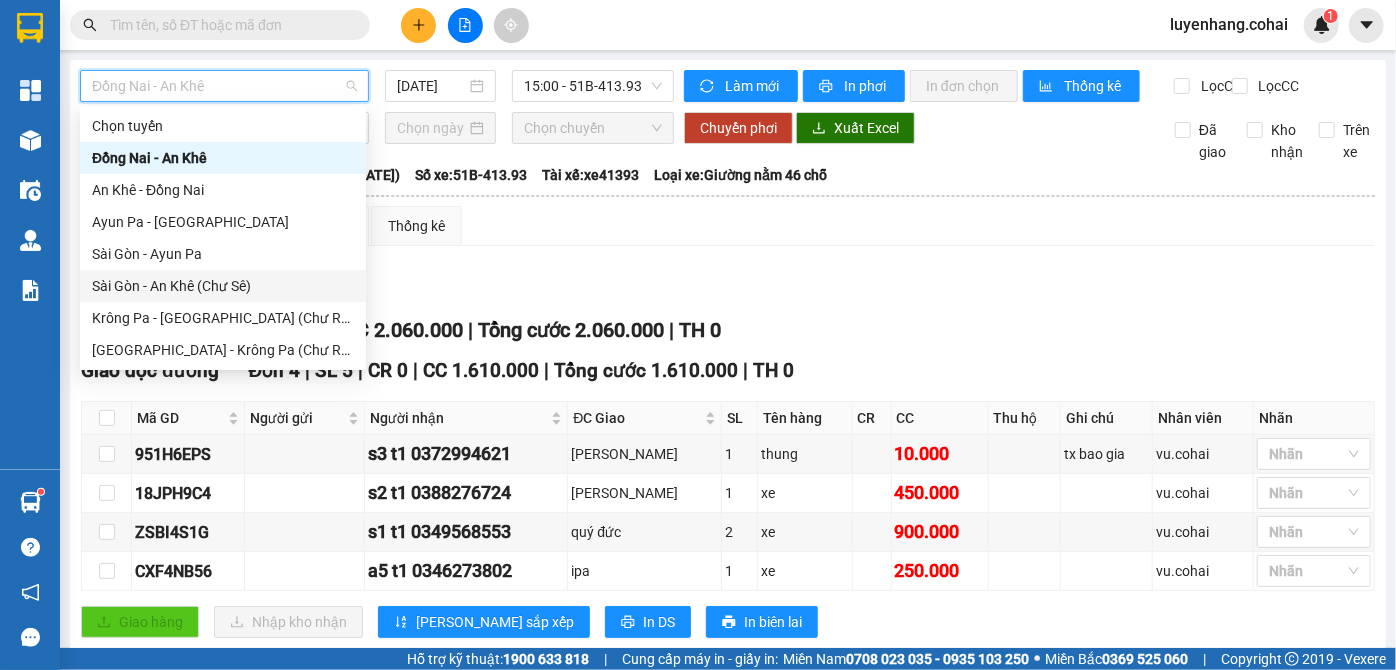 click on "Sài Gòn - An Khê (Chư Sê)" at bounding box center (223, 286) 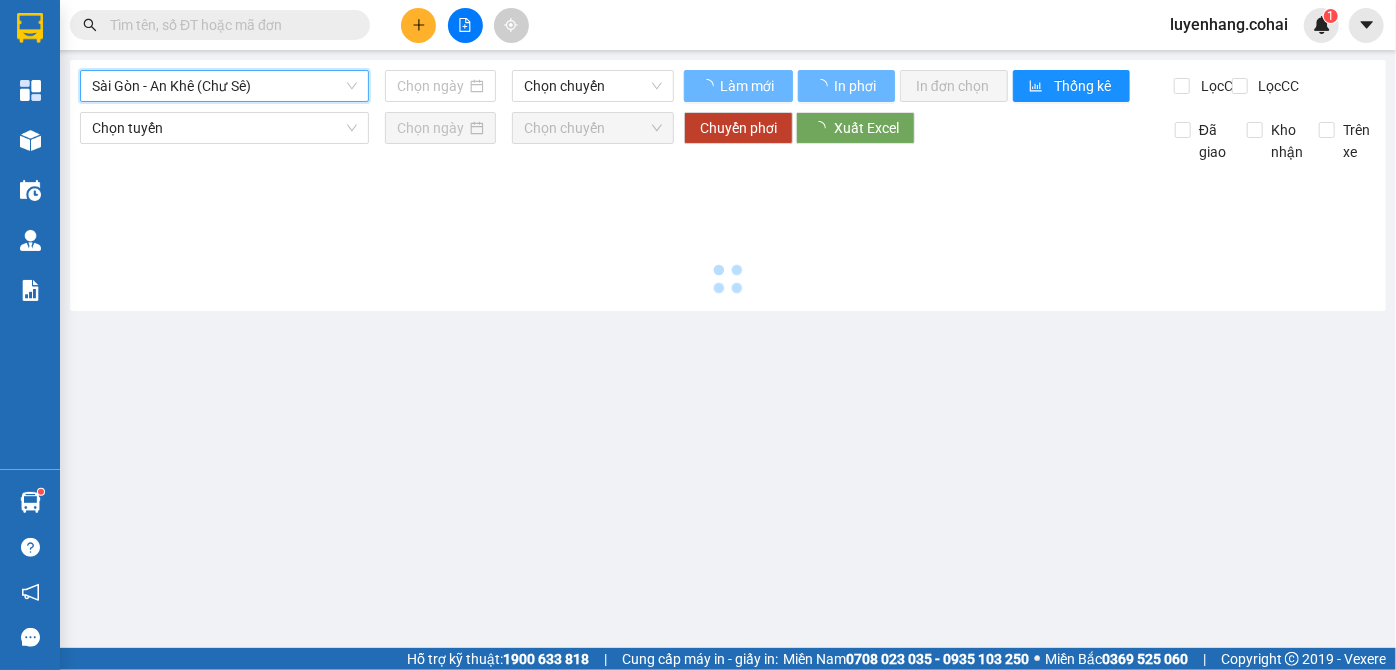 type on "[DATE]" 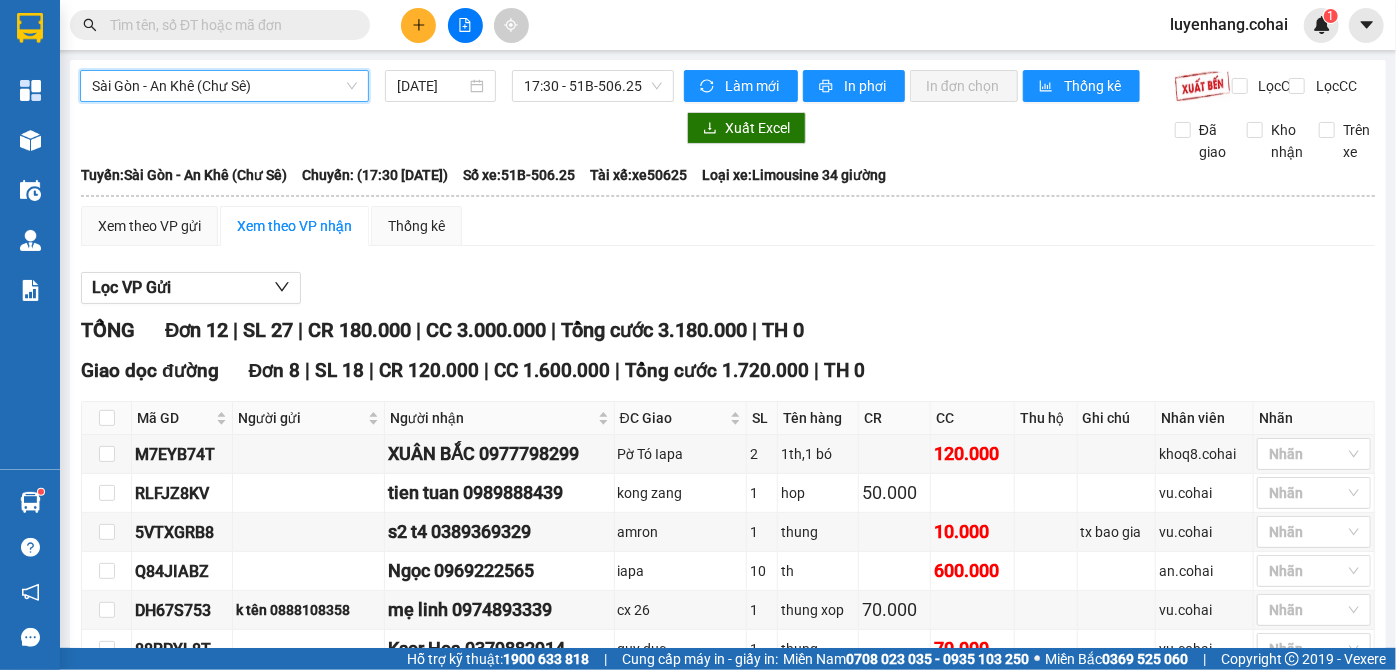 scroll, scrollTop: 0, scrollLeft: 0, axis: both 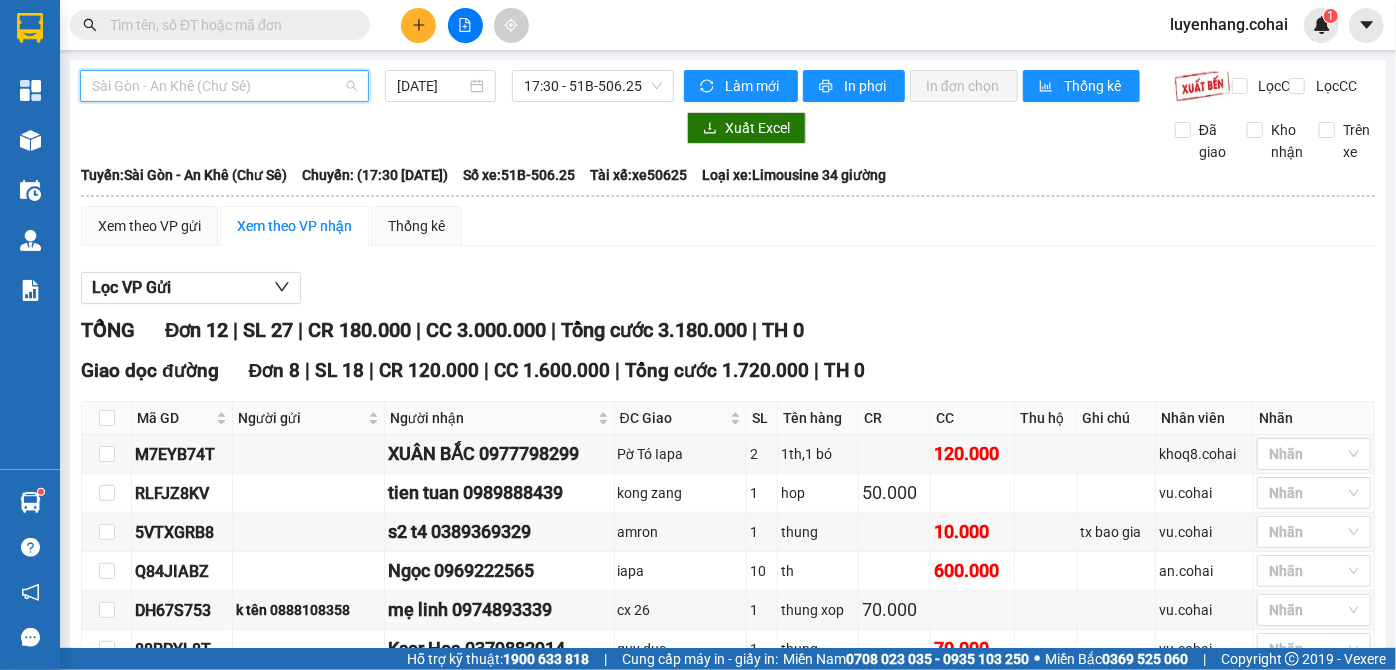 click on "Sài Gòn - An Khê (Chư Sê)" at bounding box center [224, 86] 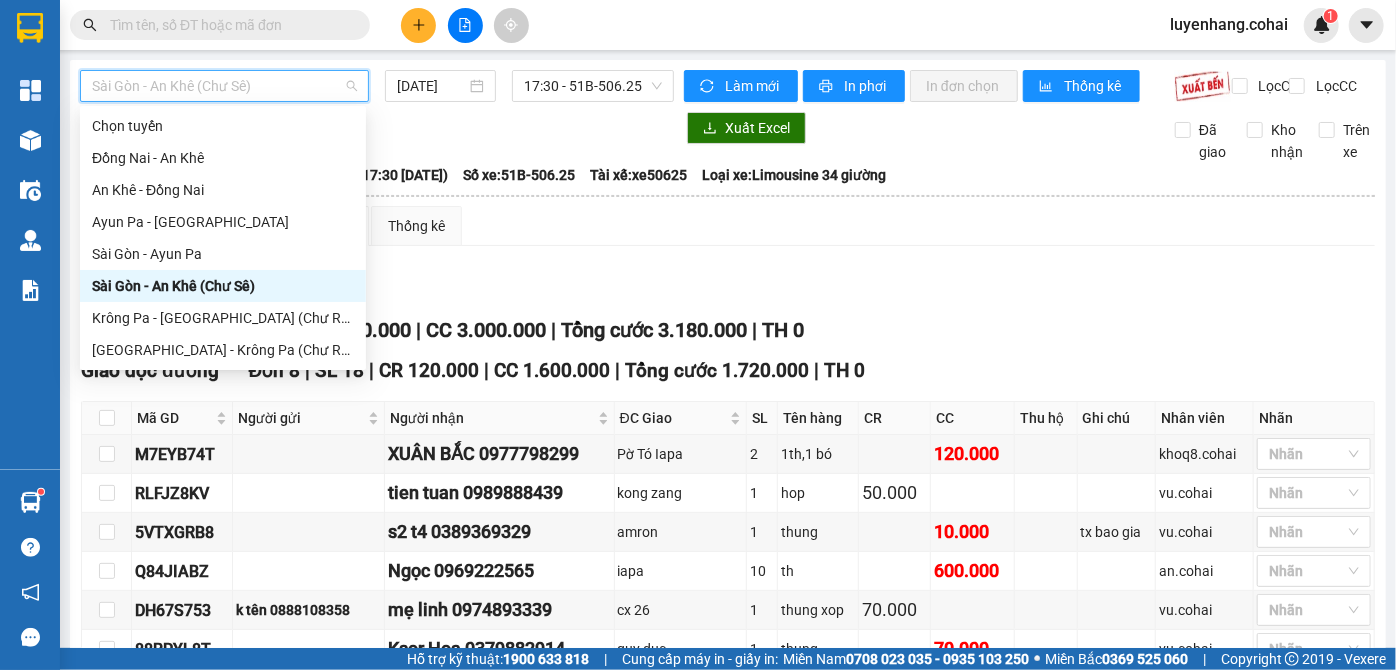 drag, startPoint x: 530, startPoint y: 292, endPoint x: 539, endPoint y: 284, distance: 12.0415945 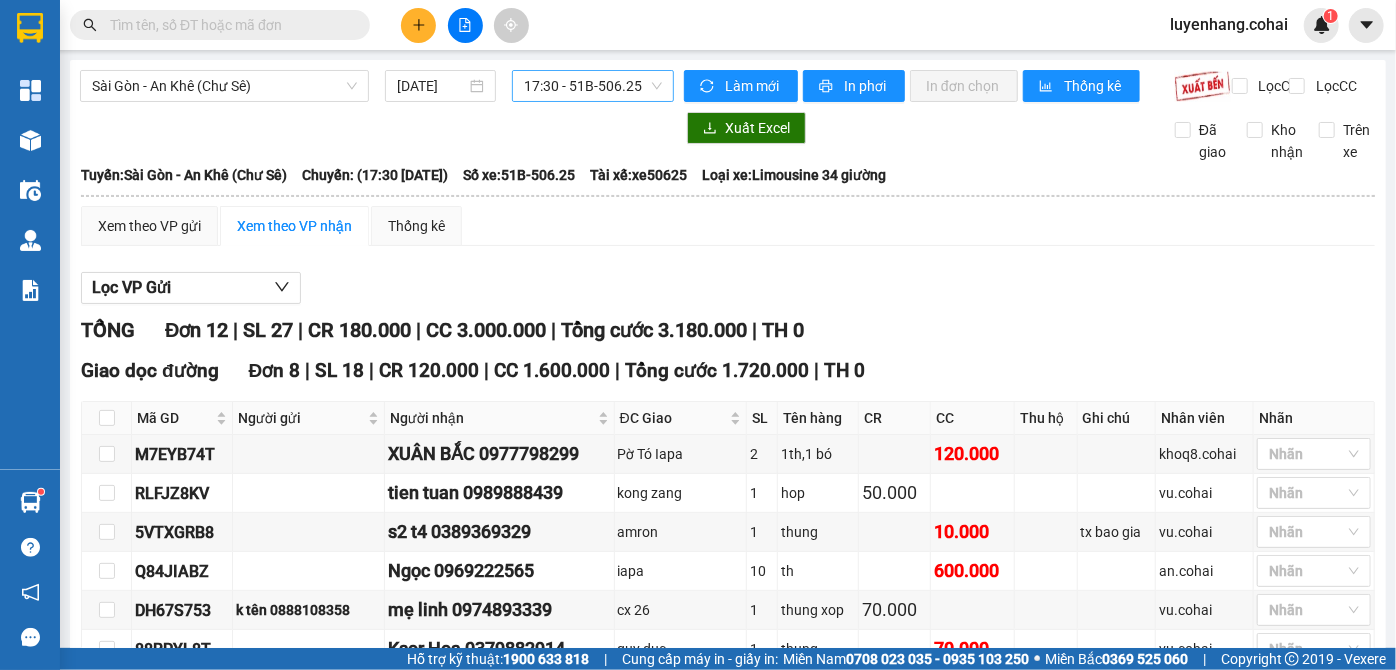 click on "17:30     - 51B-506.25" at bounding box center [593, 86] 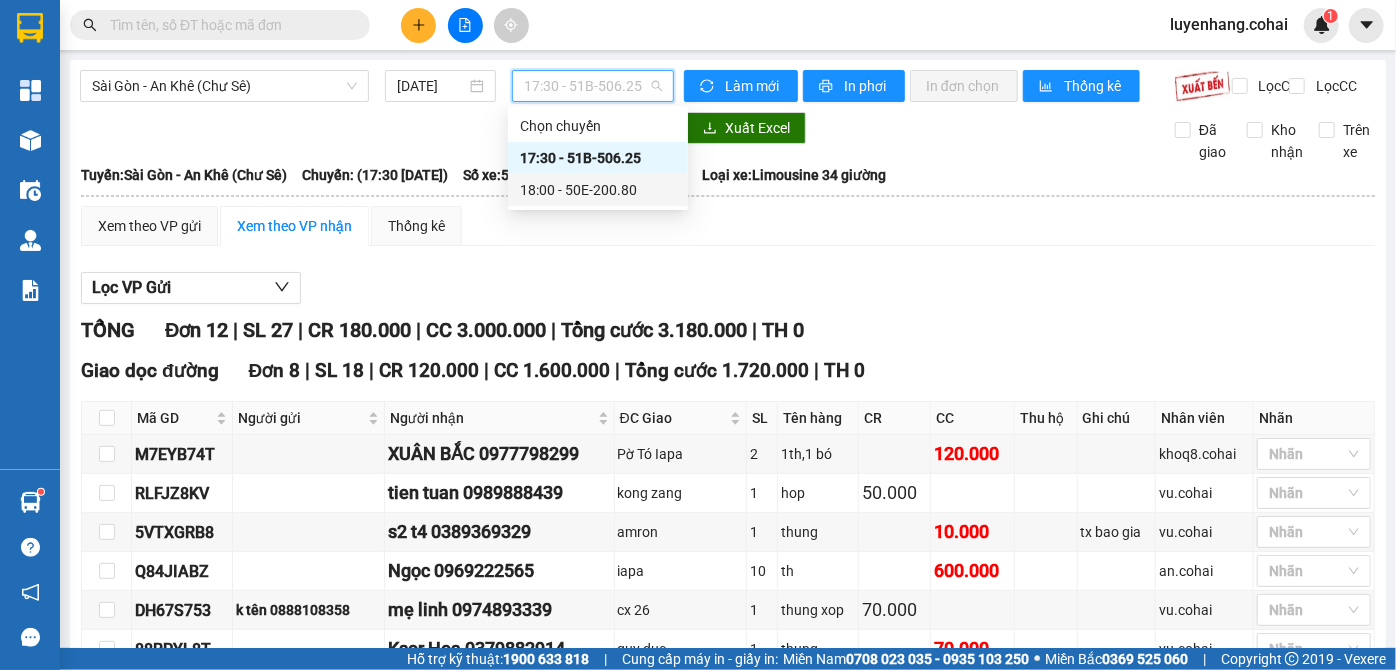 click on "18:00     - 50E-200.80" at bounding box center [598, 190] 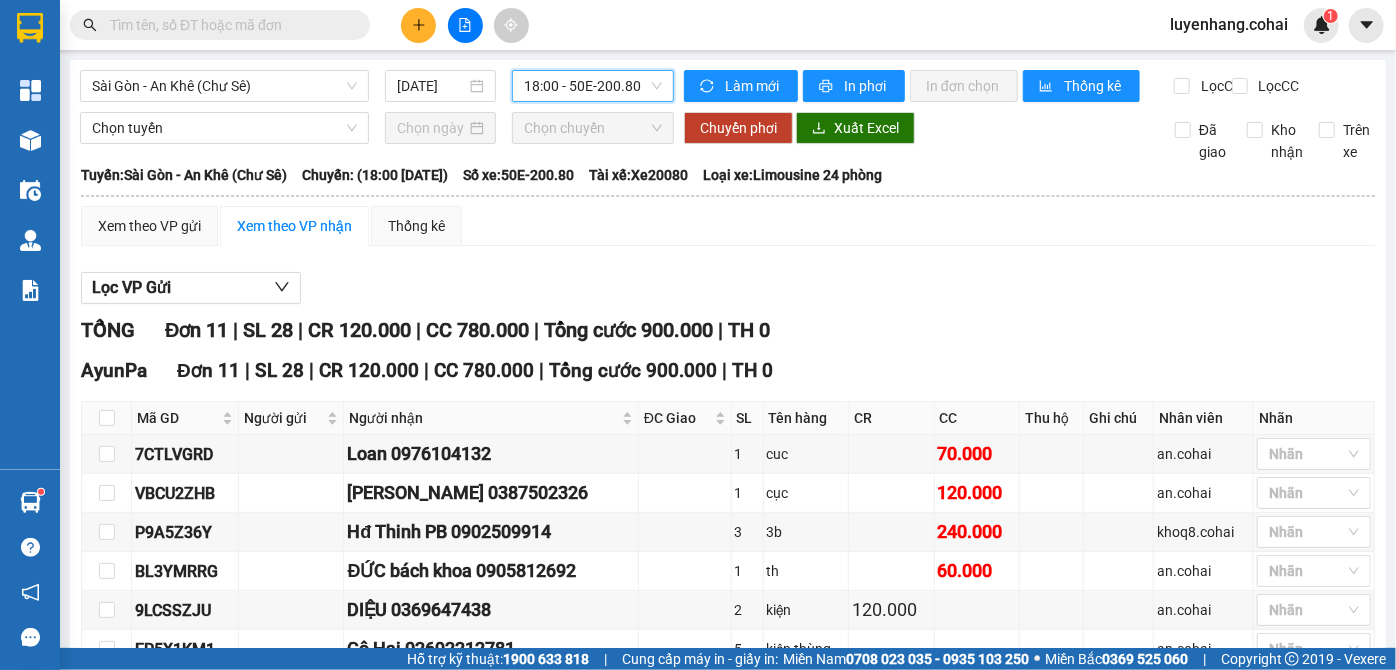 click on "Xem theo VP gửi Xem theo VP nhận Thống kê Lọc VP Gửi TỔNG Đơn   11 | SL   28 | CR   120.000 | CC   780.000 | Tổng cước   900.000 | TH   0 AyunPa Đơn   11 | SL   28 | CR   120.000 | CC   780.000 | Tổng cước   900.000 | TH   0 Mã GD Người gửi Người nhận ĐC Giao SL Tên hàng CR CC Thu hộ Ghi chú Nhân viên Nhãn Ký nhận                             7CTLVGRD   Loan 0976104132 1 cuc 70.000 an.cohai   Nhãn VBCU2ZHB   [GEOGRAPHIC_DATA] 1 cục 120.000 an.cohai   Nhãn P9A5Z36Y   Hđ Thinh PB 0902509914 3 3b 240.000 khoq8.cohai   Nhãn BL3YMRRG   ĐỨC bách khoa 0905812692 1 th 60.000 an.cohai   Nhãn 9LCSSZJU   DIỆU 0369647438 2 kiện 120.000 an.cohai   Nhãn EP5X1KM1   Cô Hai 02692212781 5 kiện thùng an.cohai   Nhãn H5FTAXGR   Cô Hai 02692212781 1 th an.cohai   Nhãn ZYU9V4AE   Cô Hai 02692212781 11 th an.cohai   Nhãn 1G2VZHSD   C THÙY 0354847747 1 cục 70.000 an.cohai   Nhãn E7AZL1PI   C THÙY 0354847747 1 cục" at bounding box center [728, 571] 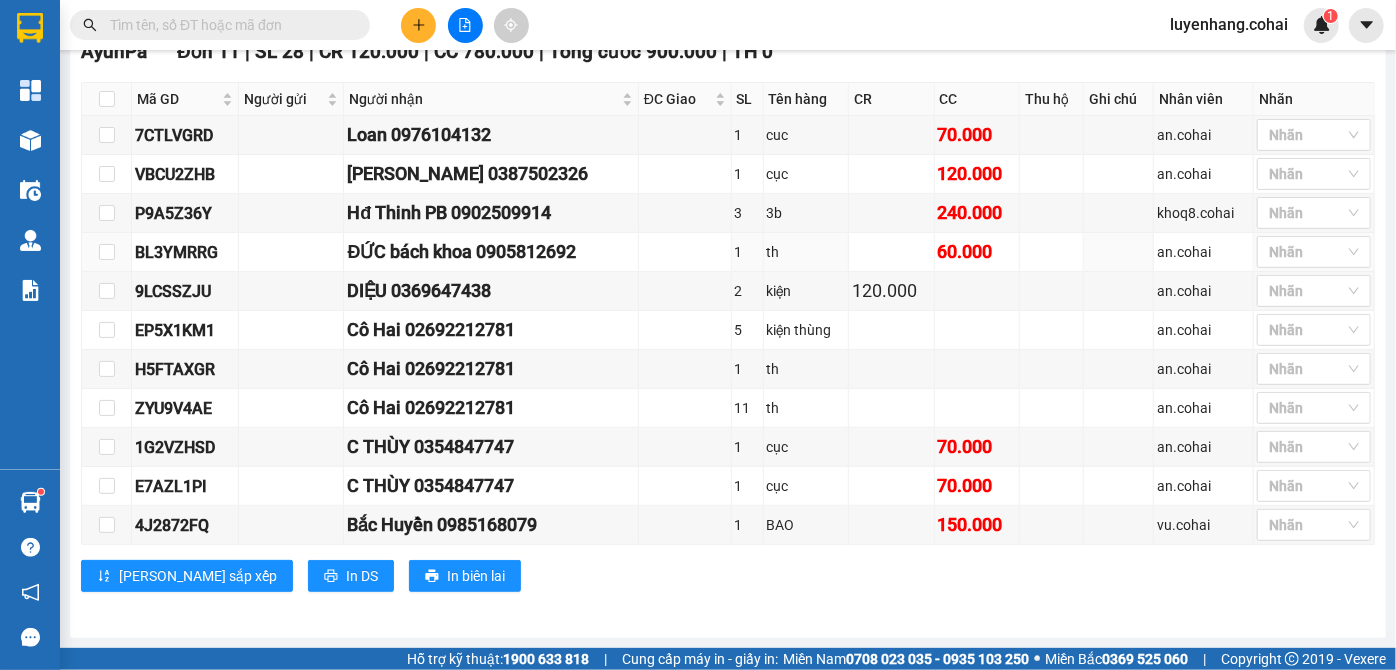 scroll, scrollTop: 0, scrollLeft: 0, axis: both 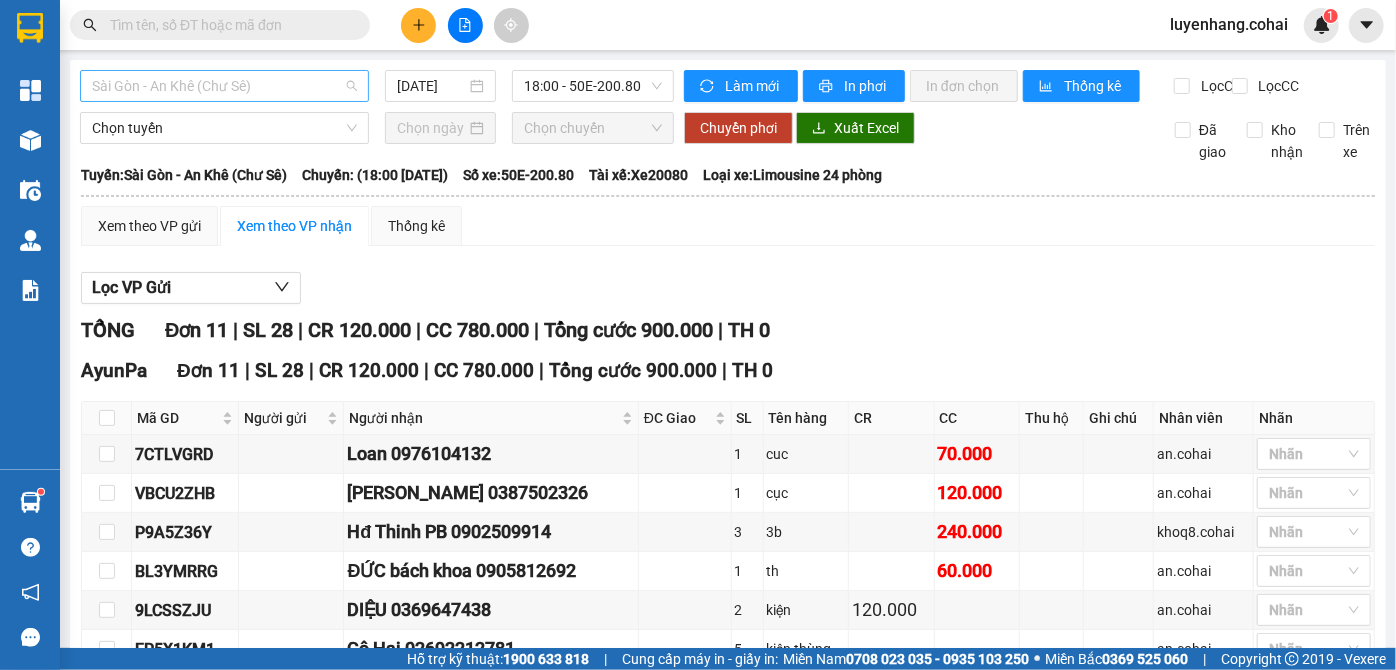 click on "Sài Gòn - An Khê (Chư Sê)" at bounding box center [224, 86] 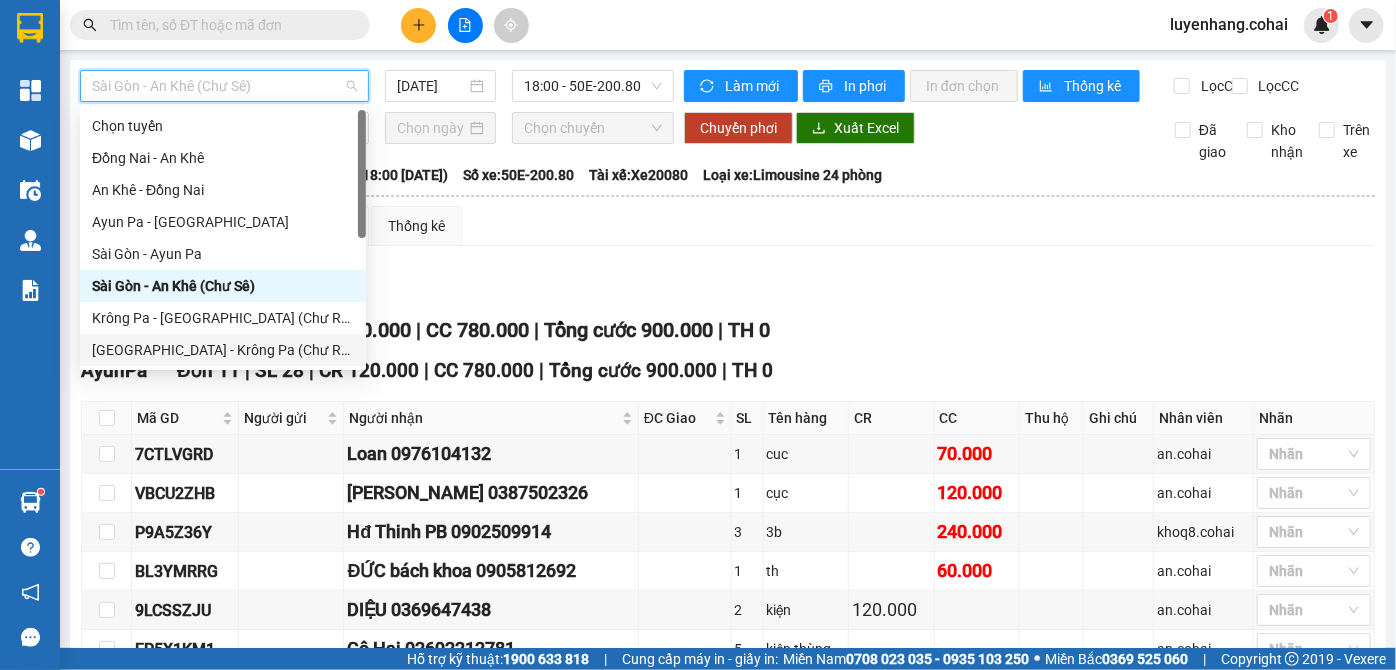 click on "[GEOGRAPHIC_DATA] - Krông Pa (Chư RCăm)" at bounding box center (223, 350) 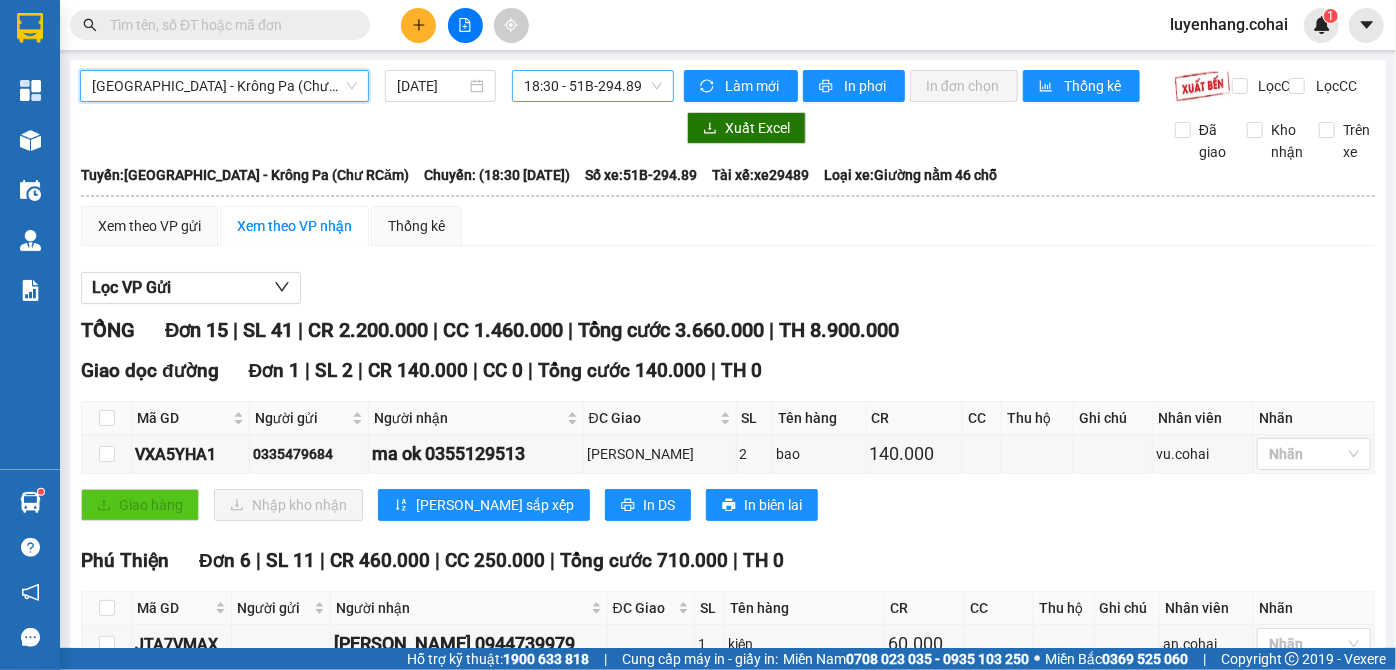 click on "18:30     - 51B-294.89" at bounding box center [593, 86] 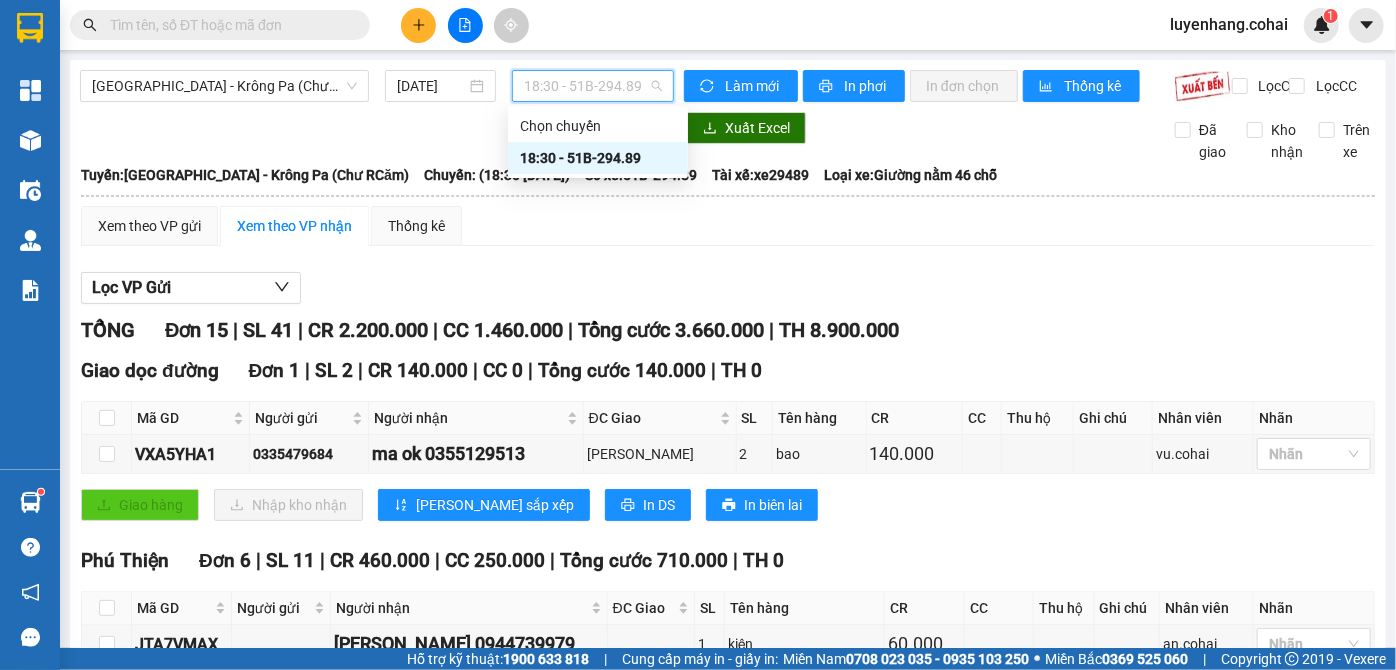click on "Xem theo VP gửi Xem theo VP nhận Thống kê Lọc VP Gửi TỔNG Đơn   15 | SL   41 | CR   2.200.000 | CC   1.460.000 | Tổng cước   3.660.000 | TH   8.900.000 Giao dọc đường Đơn   1 | SL   2 | CR   140.000 | CC   0 | Tổng cước   140.000 | TH   0 Mã GD Người gửi Người nhận ĐC Giao SL Tên hàng CR CC Thu hộ Ghi chú Nhân viên Nhãn Ký nhận                             VXA5YHA1  0335479684 ma ok 0355129513 chu gu 2 bao 140.000 vu.cohai   Nhãn Giao hàng Nhập kho nhận Lưu sắp xếp In DS In biên lai Cô Hai   [PHONE_NUMBER]   [GEOGRAPHIC_DATA][PERSON_NAME] 8 PHƠI HÀNG [GEOGRAPHIC_DATA]  -  20:43 [DATE] [GEOGRAPHIC_DATA]:  [GEOGRAPHIC_DATA] - [GEOGRAPHIC_DATA] (Chư RCăm) [GEOGRAPHIC_DATA]:   (18:30 [DATE]) Tài xế:  xe29489   Số xe:  51B-294.89   Loại xe:  Giường nằm 46 chỗ Mã GD Người gửi Người nhận ĐC Giao SL Tên hàng CR CC Thu hộ Ghi chú Nhân viên Nhãn Ký nhận Giao dọc đường Đơn   1 | SL   2 | CR   140.000 | CC   0 |   | TH" at bounding box center (728, 851) 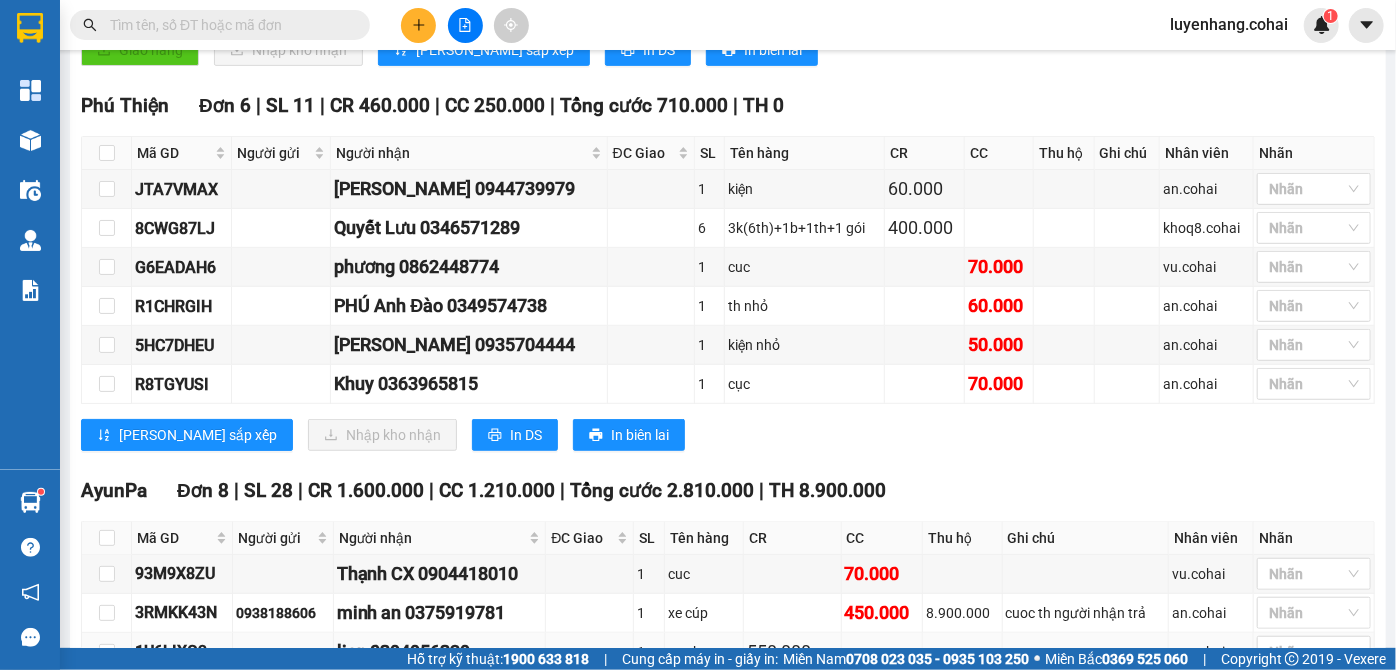 scroll, scrollTop: 454, scrollLeft: 0, axis: vertical 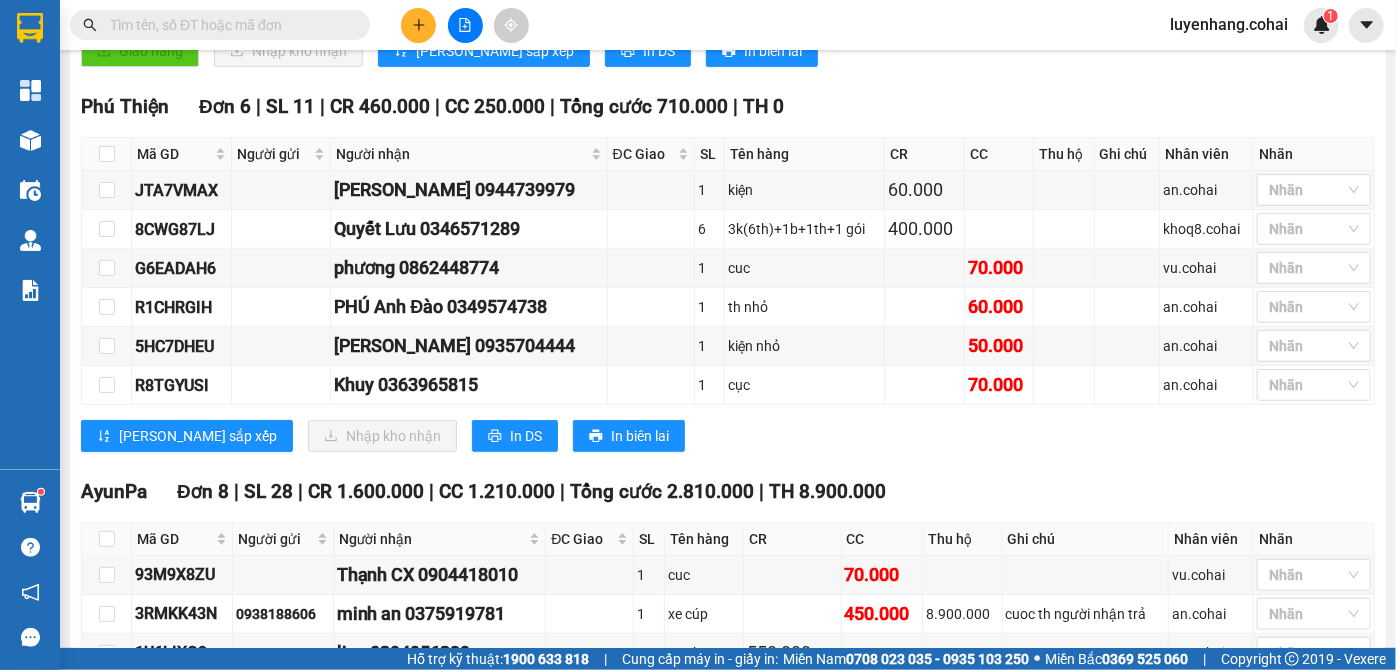 click on "[PERSON_NAME] sắp xếp Nhập kho nhận In DS In biên lai" at bounding box center [728, 436] 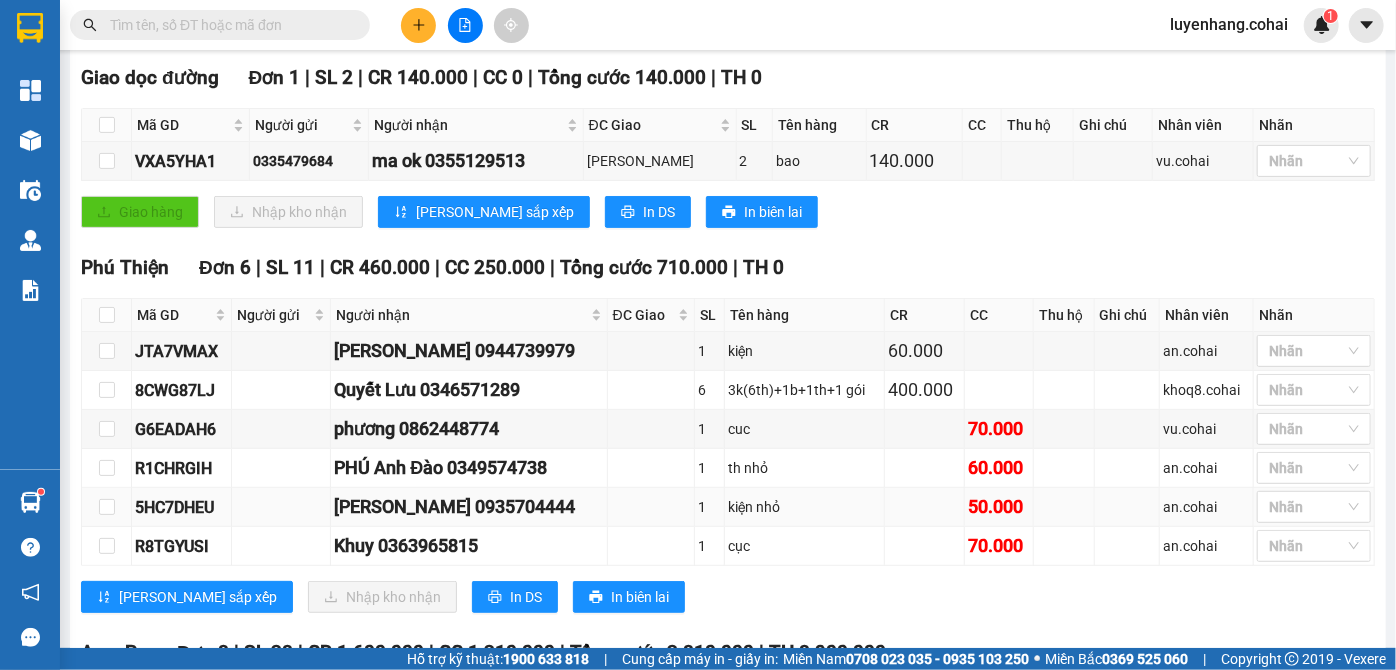scroll, scrollTop: 0, scrollLeft: 0, axis: both 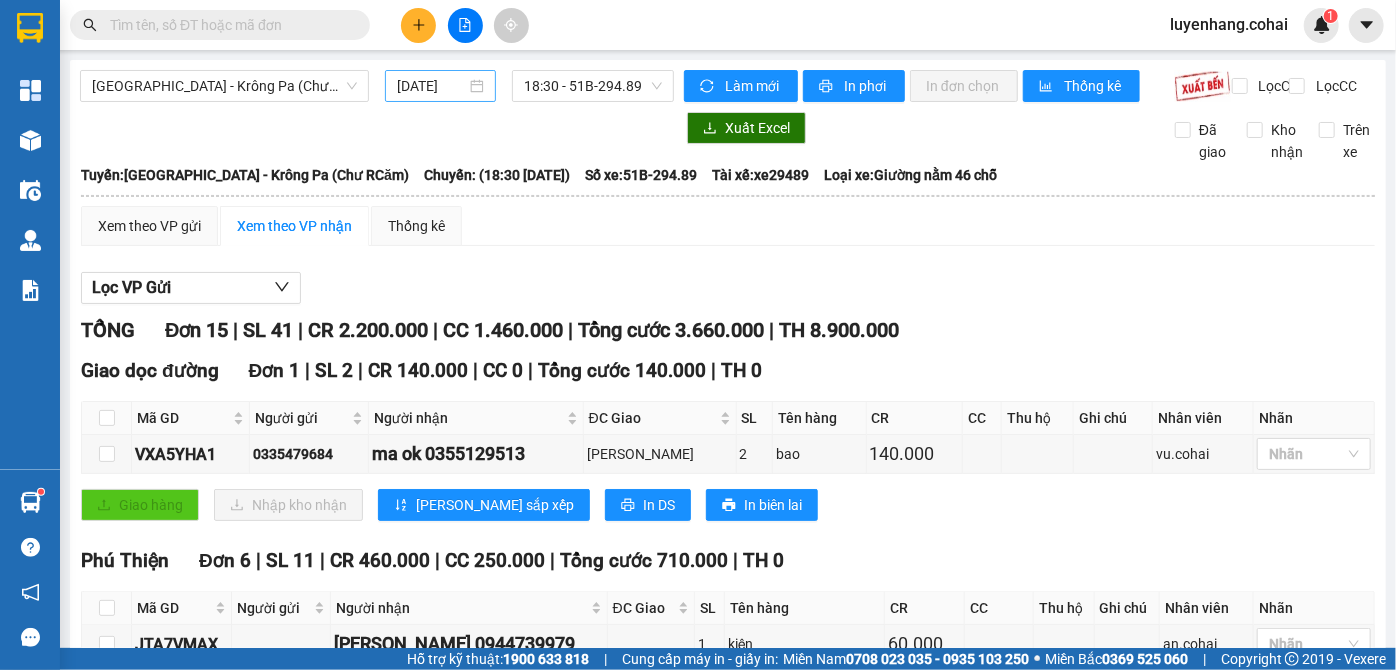 click on "[DATE]" at bounding box center [431, 86] 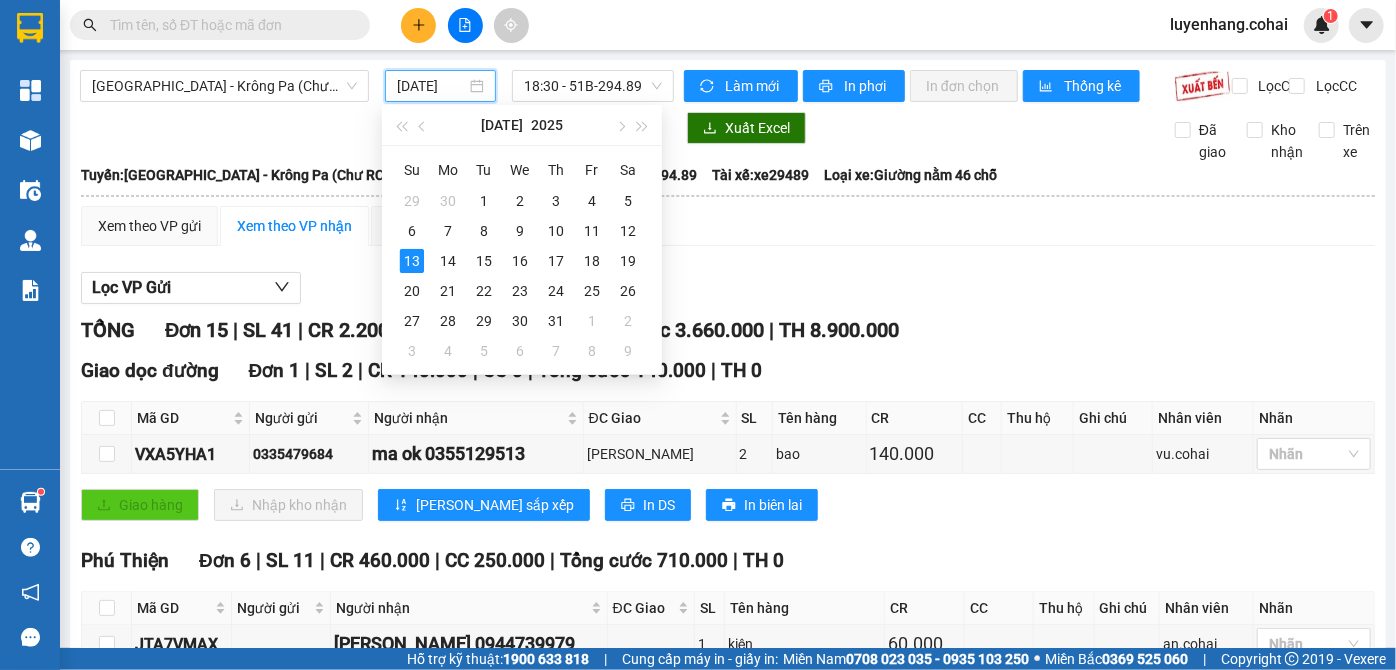 click on "[GEOGRAPHIC_DATA] - [GEOGRAPHIC_DATA] (Chư RCăm) [DATE] 18:30     - 51B-294.89  Làm mới In phơi In đơn chọn Thống kê Lọc  CR Lọc  CC Xuất Excel Đã giao Kho nhận Trên xe Cô Hai   [PHONE_NUMBER]   [GEOGRAPHIC_DATA] 8 PHƠI HÀNG 20:43 [DATE] [GEOGRAPHIC_DATA]:  [GEOGRAPHIC_DATA] - [GEOGRAPHIC_DATA] (Chư RCăm) [GEOGRAPHIC_DATA]:   (18:30 [DATE]) Tài xế:  xe29489   Số xe:  51B-294.89 Loại xe:  [GEOGRAPHIC_DATA] nằm 46 chỗ Tuyến:  [GEOGRAPHIC_DATA] - [GEOGRAPHIC_DATA] ([GEOGRAPHIC_DATA]) [GEOGRAPHIC_DATA]:   (18:30 [DATE]) Số xe:  51B-294.89 Tài xế:  xe29489 Loại xe:  Giường nằm 46 chỗ Xem theo VP gửi Xem theo VP nhận Thống kê Lọc VP Gửi TỔNG Đơn   15 | SL   41 | CR   2.200.000 | CC   1.460.000 | Tổng cước   3.660.000 | TH   8.900.000 Giao dọc đường Đơn   1 | SL   2 | CR   140.000 | CC   0 | Tổng cước   140.000 | TH   0 Mã GD Người gửi Người nhận ĐC Giao SL Tên hàng CR CC Thu hộ Ghi chú Nhân viên Nhãn Ký nhận                             VXA5YHA1 2" at bounding box center [728, 788] 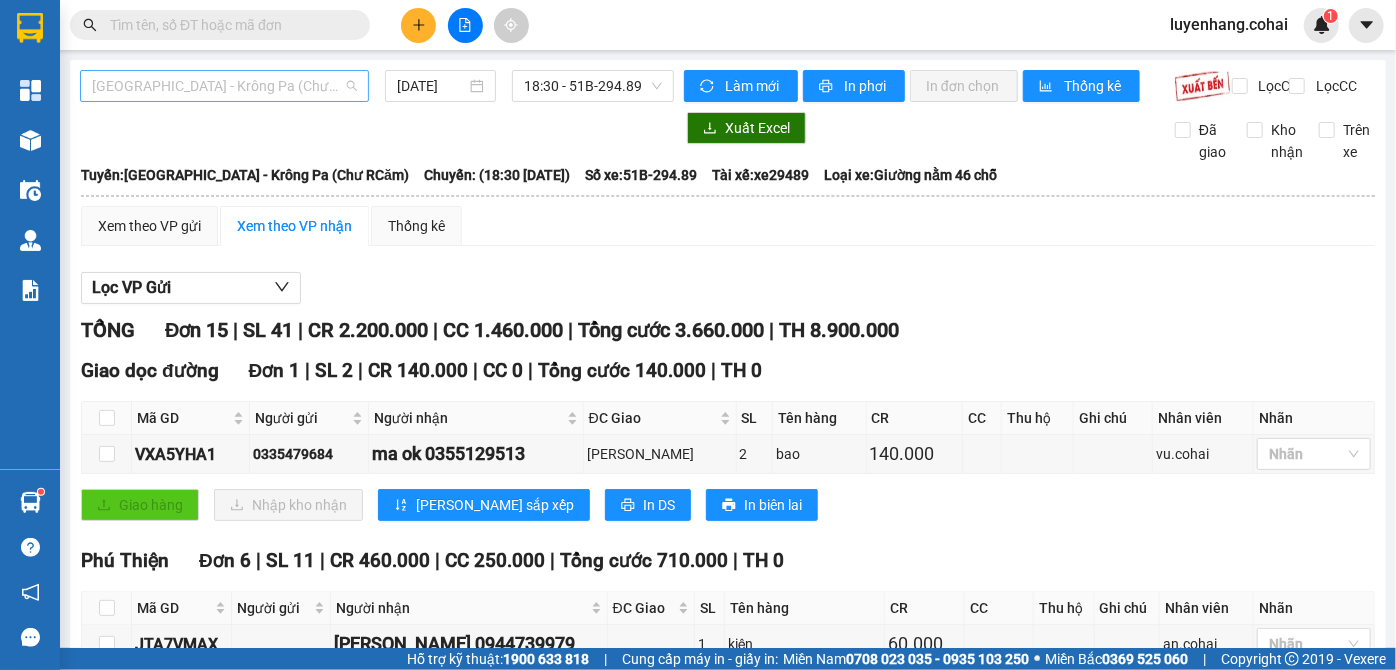 drag, startPoint x: 261, startPoint y: 80, endPoint x: 268, endPoint y: 88, distance: 10.630146 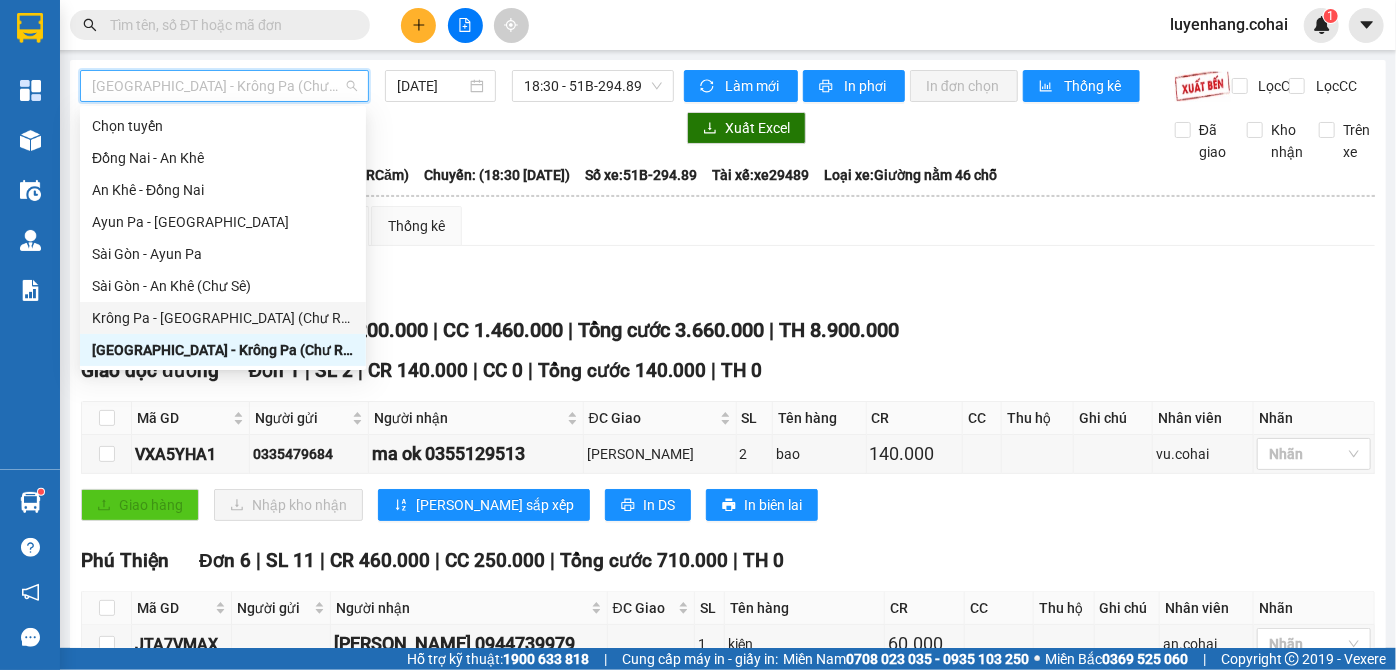 click on "Lọc VP Gửi TỔNG Đơn   15 | SL   41 | CR   2.200.000 | CC   1.460.000 | Tổng cước   3.660.000 | TH   8.900.000 Giao dọc [GEOGRAPHIC_DATA]   1 | SL   2 | CR   140.000 | CC   0 | Tổng cước   140.000 | TH   0 Mã GD Người gửi Người nhận ĐC Giao SL Tên hàng CR CC Thu hộ Ghi chú Nhân viên Nhãn Ký nhận                             VXA5YHA1  0335479684 ma ok 0355129513 chu gu 2 bao 140.000 vu.cohai   Nhãn Giao hàng Nhập kho nhận Lưu sắp xếp In DS In biên lai Cô Hai   [PHONE_NUMBER]   [GEOGRAPHIC_DATA][PERSON_NAME] 8 PHƠI HÀNG [GEOGRAPHIC_DATA]  -  20:43 [DATE] [GEOGRAPHIC_DATA]:  [GEOGRAPHIC_DATA] - [GEOGRAPHIC_DATA] ([GEOGRAPHIC_DATA] RCăm) [GEOGRAPHIC_DATA]:   (18:30 [DATE]) Tài xế:  xe29489   Số xe:  51B-294.89   Loại xe:  Giường nằm 46 chỗ Mã GD Người gửi Người nhận ĐC Giao SL Tên hàng CR CC Thu hộ Ghi chú Nhân viên Nhãn Ký nhận Giao dọc đường Đơn   1 | SL   2 | CR   140.000 | CC   0 | Tổng cước   140.000 | TH   0 VXA5YHA1  0335479684 2" at bounding box center (728, 879) 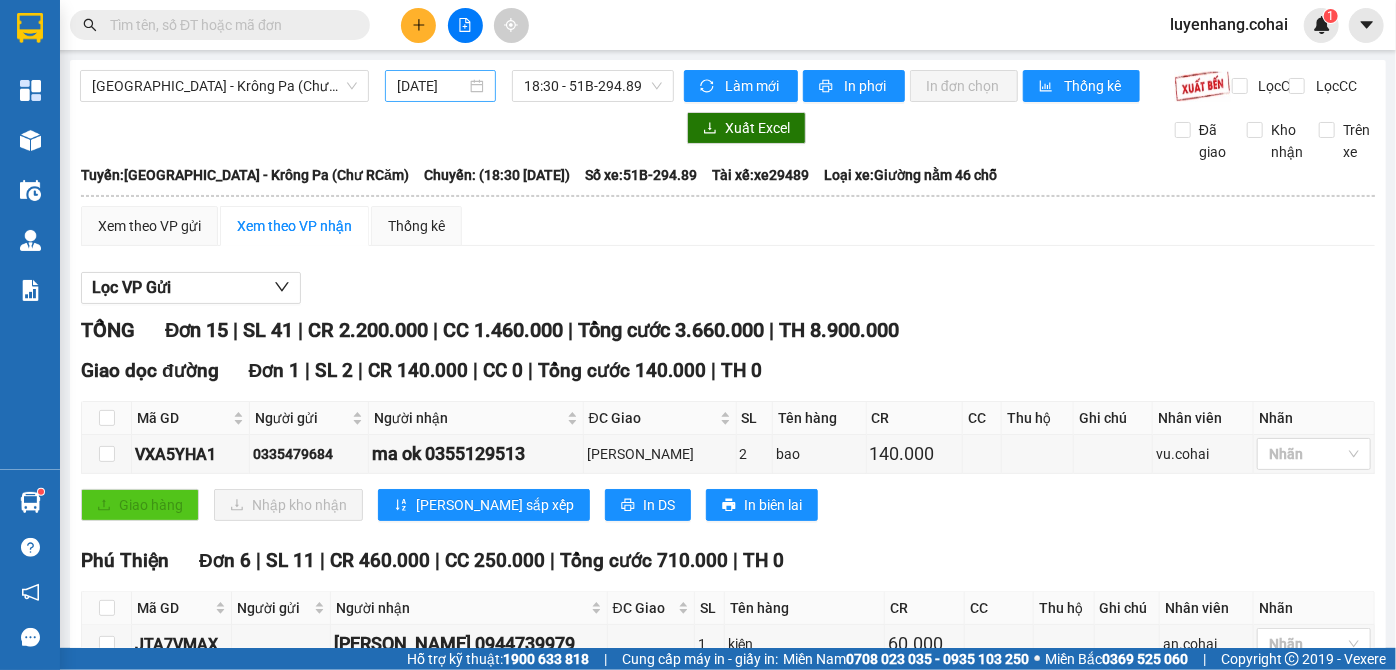 click on "[DATE]" at bounding box center [431, 86] 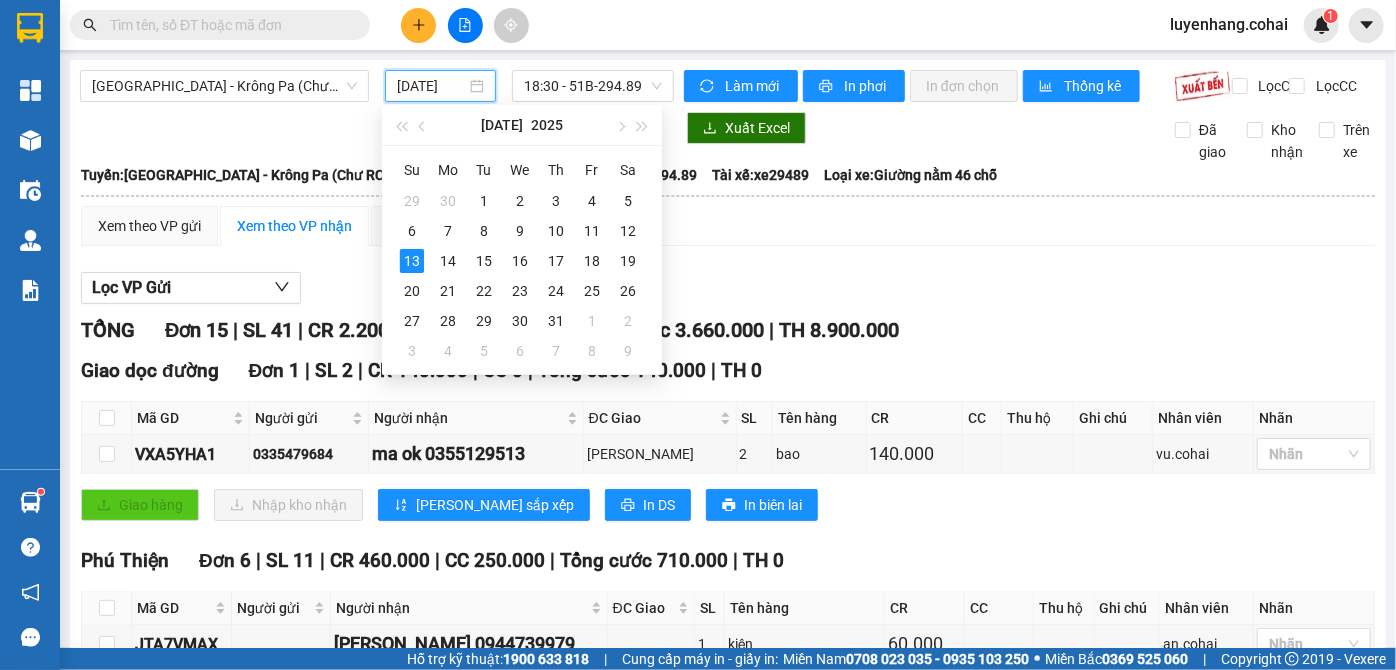 click on "Lọc VP Gửi TỔNG Đơn   15 | SL   41 | CR   2.200.000 | CC   1.460.000 | Tổng cước   3.660.000 | TH   8.900.000 Giao dọc [GEOGRAPHIC_DATA]   1 | SL   2 | CR   140.000 | CC   0 | Tổng cước   140.000 | TH   0 Mã GD Người gửi Người nhận ĐC Giao SL Tên hàng CR CC Thu hộ Ghi chú Nhân viên Nhãn Ký nhận                             VXA5YHA1  0335479684 ma ok 0355129513 chu gu 2 bao 140.000 vu.cohai   Nhãn Giao hàng Nhập kho nhận Lưu sắp xếp In DS In biên lai Cô Hai   [PHONE_NUMBER]   [GEOGRAPHIC_DATA][PERSON_NAME] 8 PHƠI HÀNG [GEOGRAPHIC_DATA]  -  20:43 [DATE] [GEOGRAPHIC_DATA]:  [GEOGRAPHIC_DATA] - [GEOGRAPHIC_DATA] ([GEOGRAPHIC_DATA] RCăm) [GEOGRAPHIC_DATA]:   (18:30 [DATE]) Tài xế:  xe29489   Số xe:  51B-294.89   Loại xe:  Giường nằm 46 chỗ Mã GD Người gửi Người nhận ĐC Giao SL Tên hàng CR CC Thu hộ Ghi chú Nhân viên Nhãn Ký nhận Giao dọc đường Đơn   1 | SL   2 | CR   140.000 | CC   0 | Tổng cước   140.000 | TH   0 VXA5YHA1  0335479684 2" at bounding box center [728, 879] 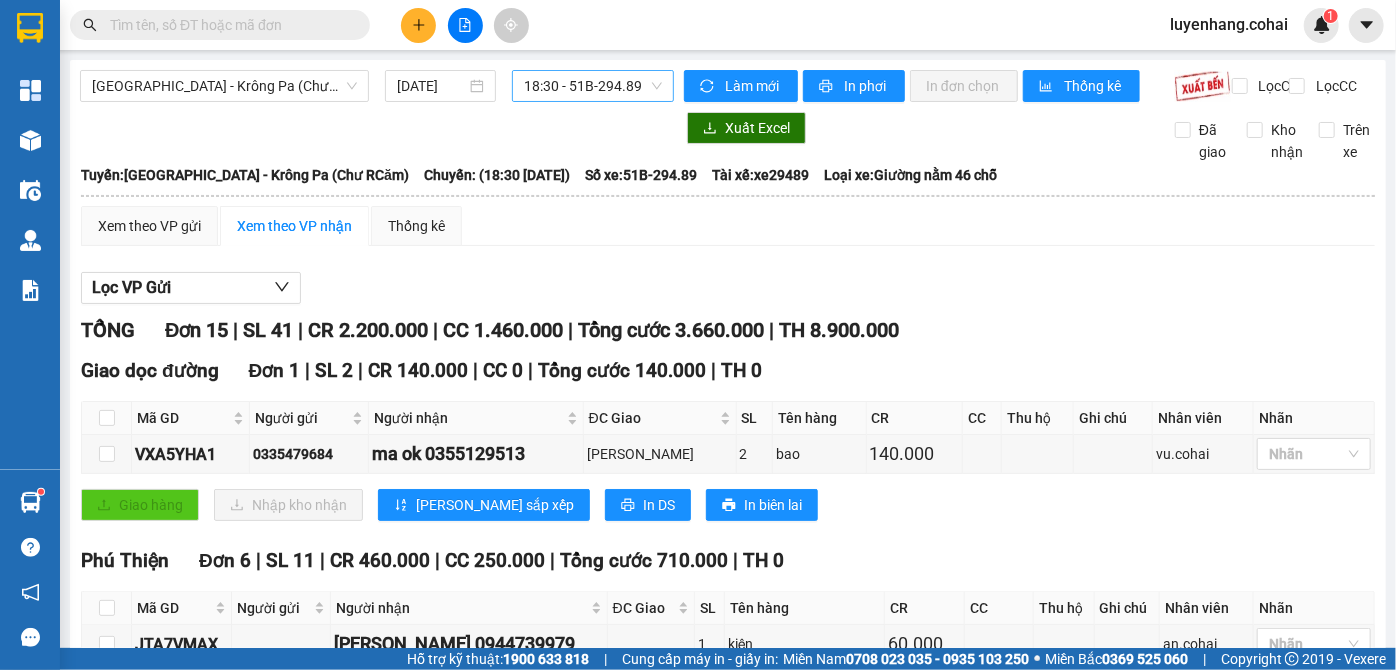 click on "18:30     - 51B-294.89" at bounding box center (593, 86) 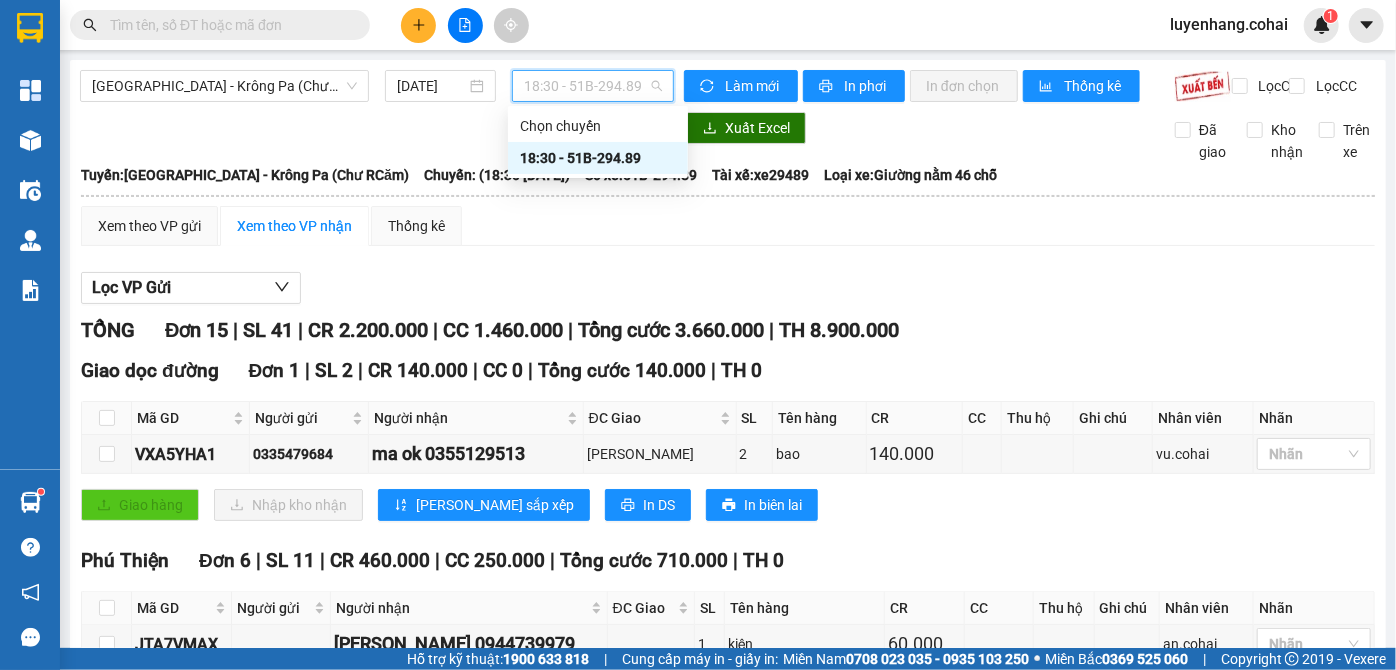 click on "Xem theo VP gửi Xem theo VP nhận Thống kê" at bounding box center [728, 226] 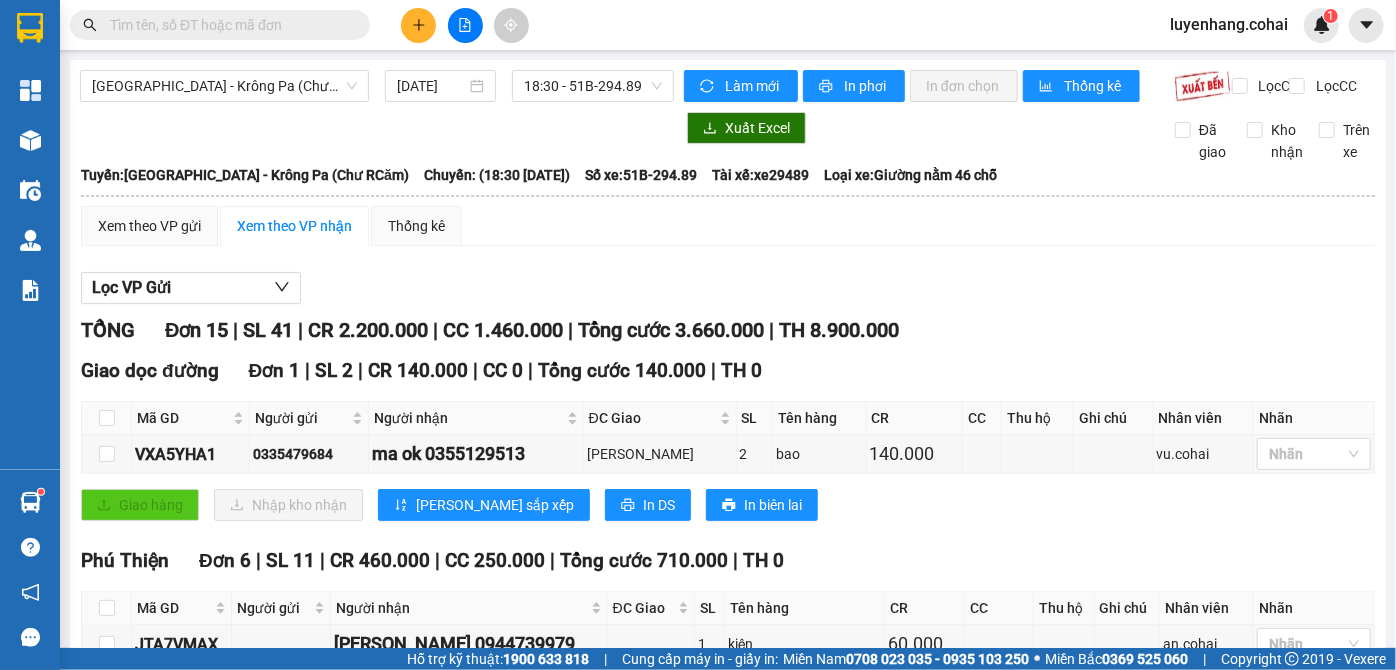 click at bounding box center (377, 128) 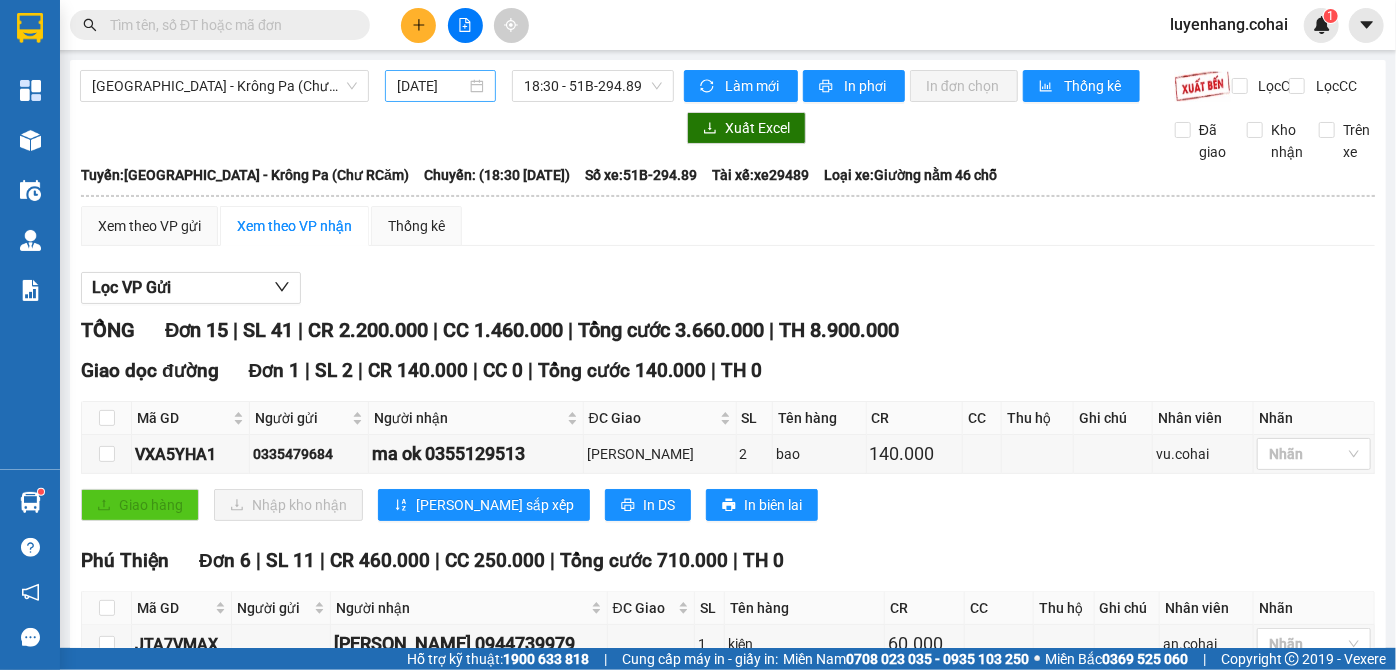 click on "[DATE]" at bounding box center [431, 86] 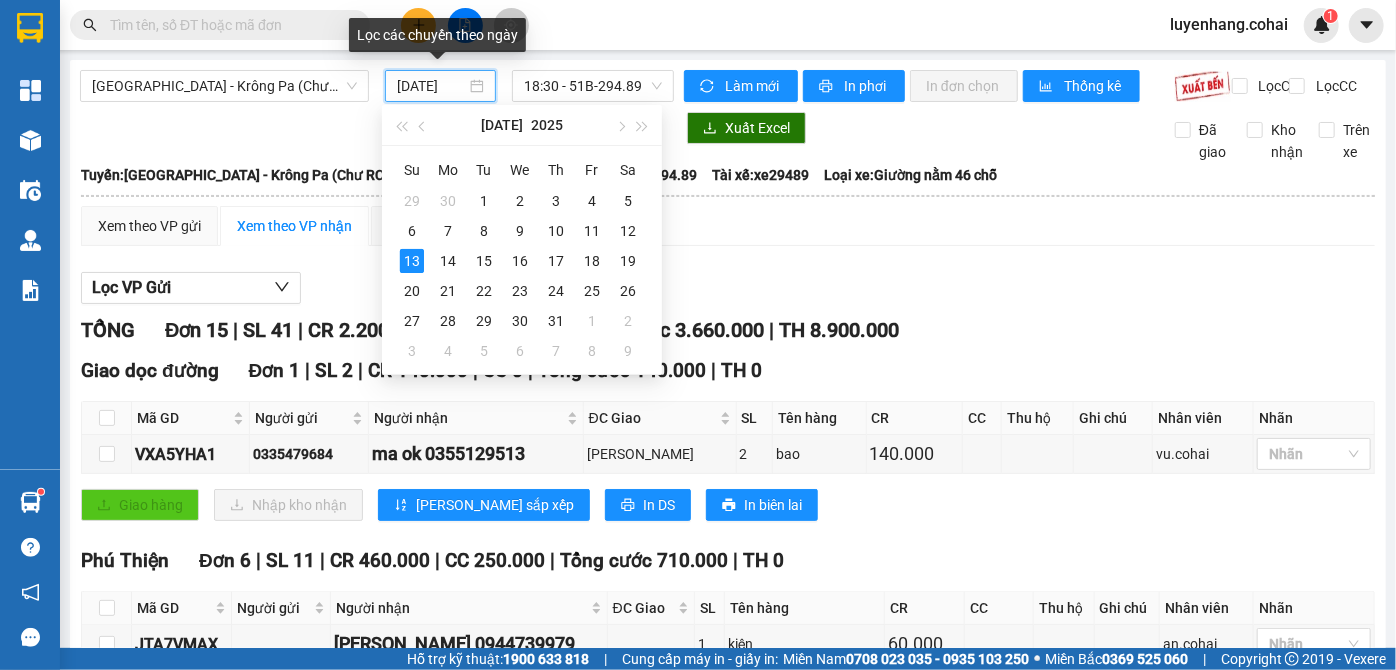 click on "[DATE]" at bounding box center (431, 86) 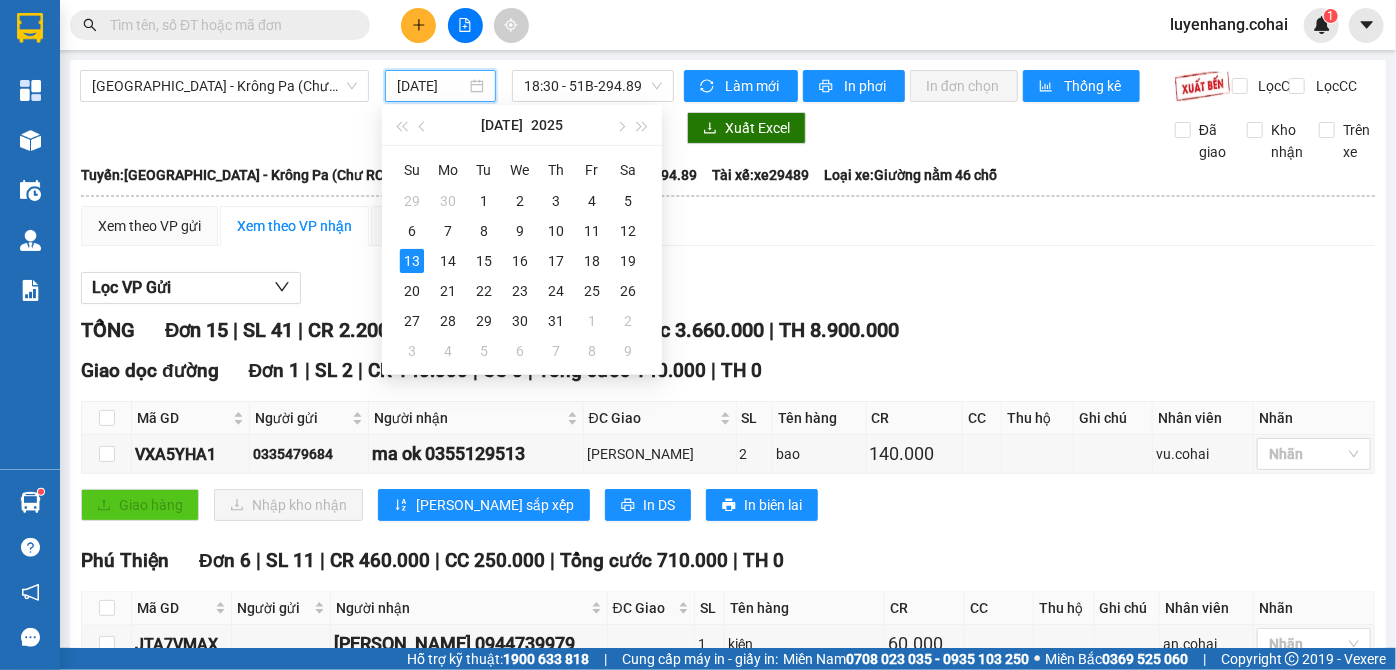 click on "Xem theo VP gửi Xem theo VP nhận Thống kê Lọc VP Gửi TỔNG Đơn   15 | SL   41 | CR   2.200.000 | CC   1.460.000 | Tổng cước   3.660.000 | TH   8.900.000 Giao dọc đường Đơn   1 | SL   2 | CR   140.000 | CC   0 | Tổng cước   140.000 | TH   0 Mã GD Người gửi Người nhận ĐC Giao SL Tên hàng CR CC Thu hộ Ghi chú Nhân viên Nhãn Ký nhận                             VXA5YHA1  0335479684 ma ok 0355129513 chu gu 2 bao 140.000 vu.cohai   Nhãn Giao hàng Nhập kho nhận Lưu sắp xếp In DS In biên lai Cô Hai   [PHONE_NUMBER]   [GEOGRAPHIC_DATA][PERSON_NAME] 8 PHƠI HÀNG [GEOGRAPHIC_DATA]  -  20:43 [DATE] [GEOGRAPHIC_DATA]:  [GEOGRAPHIC_DATA] - [GEOGRAPHIC_DATA] (Chư RCăm) [GEOGRAPHIC_DATA]:   (18:30 [DATE]) Tài xế:  xe29489   Số xe:  51B-294.89   Loại xe:  Giường nằm 46 chỗ Mã GD Người gửi Người nhận ĐC Giao SL Tên hàng CR CC Thu hộ Ghi chú Nhân viên Nhãn Ký nhận Giao dọc đường Đơn   1 | SL   2 | CR   140.000 | CC   0 |   | TH" at bounding box center [728, 851] 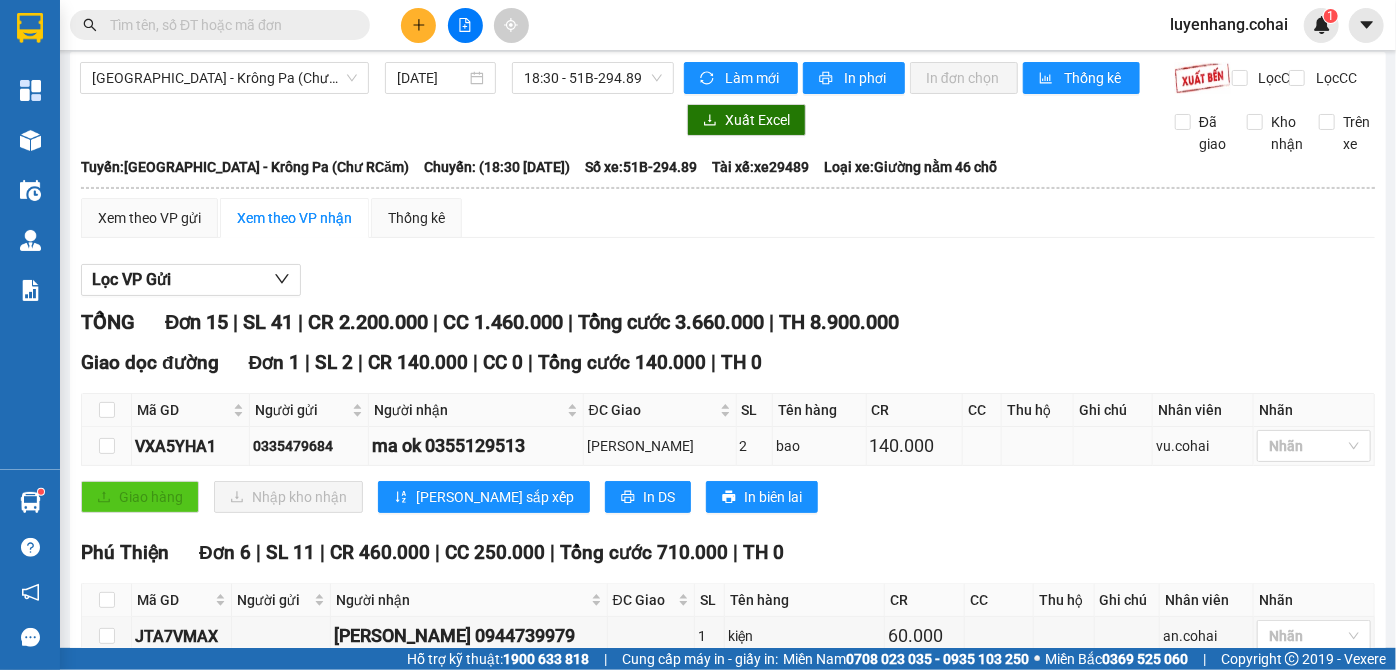 scroll, scrollTop: 0, scrollLeft: 0, axis: both 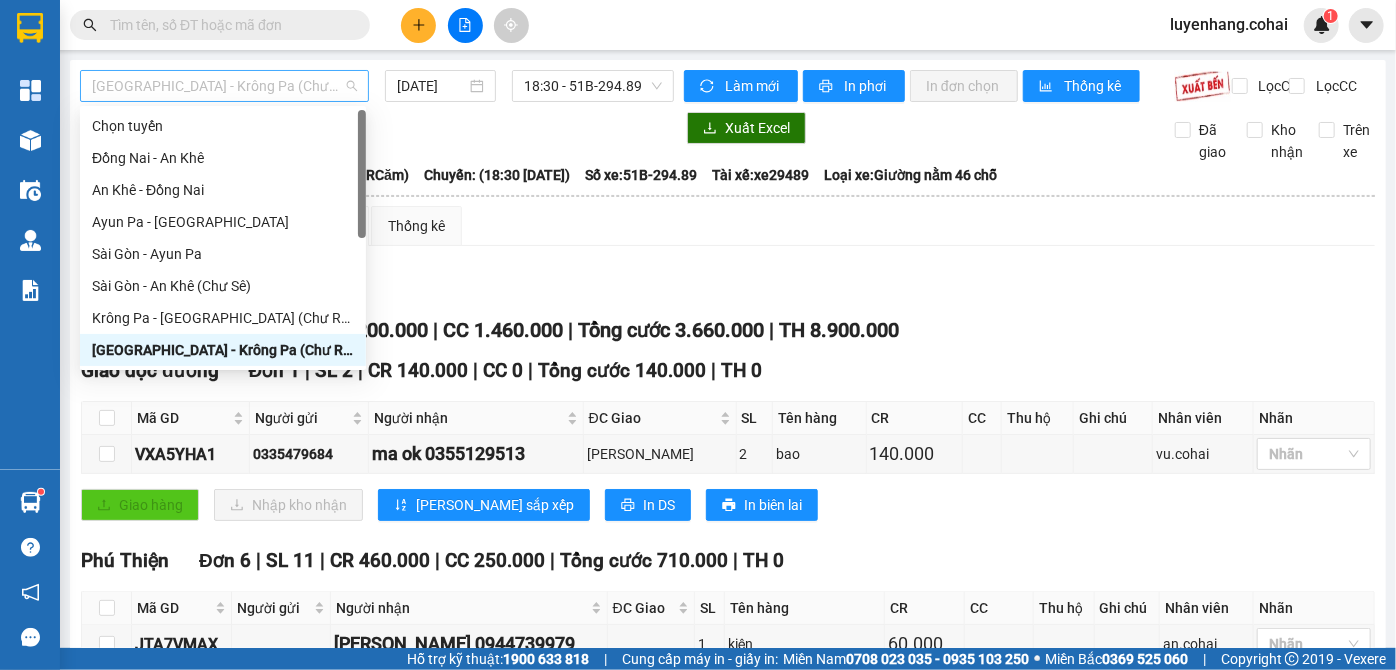 click on "[GEOGRAPHIC_DATA] - Krông Pa (Chư RCăm)" at bounding box center (224, 86) 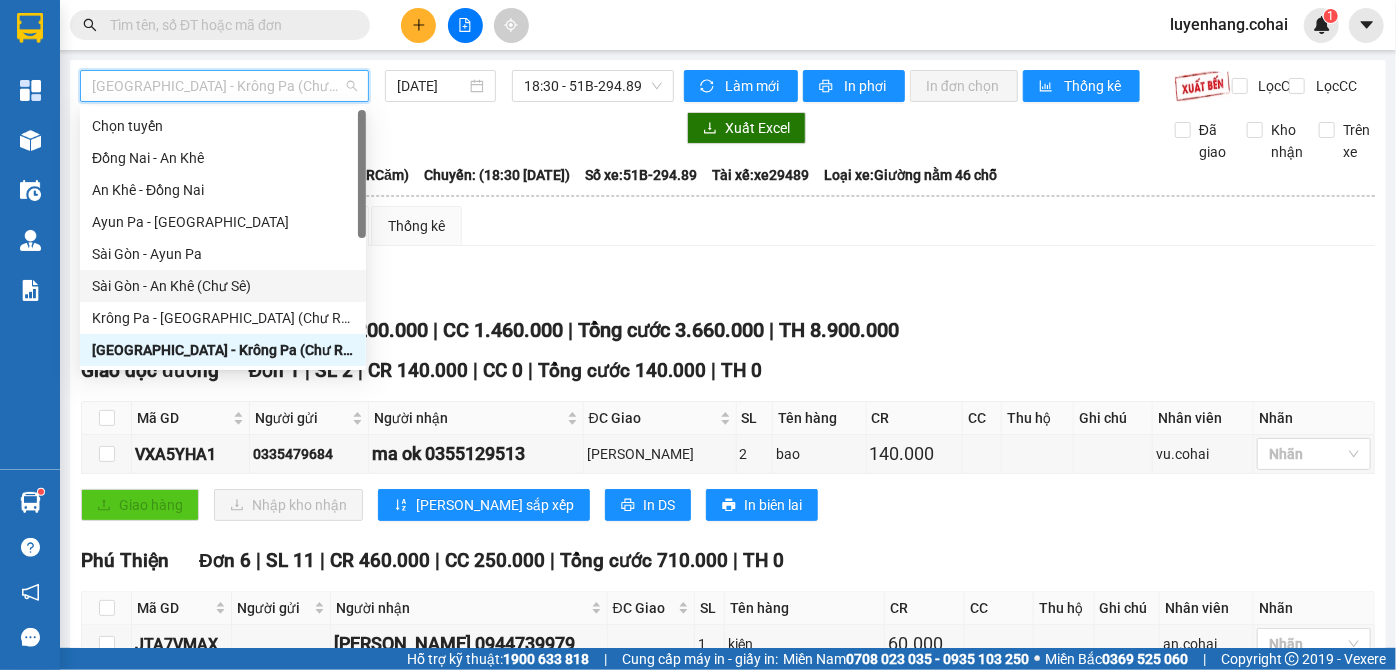 click on "Sài Gòn - An Khê (Chư Sê)" at bounding box center (223, 286) 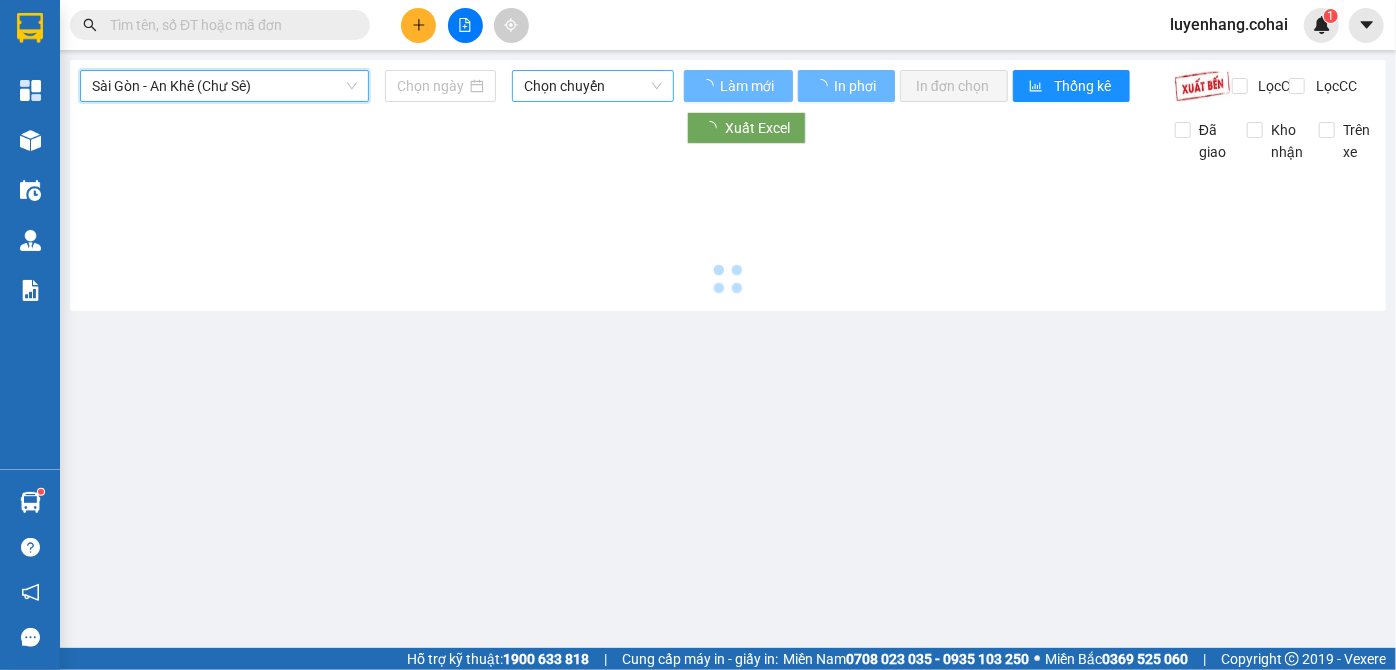 type on "[DATE]" 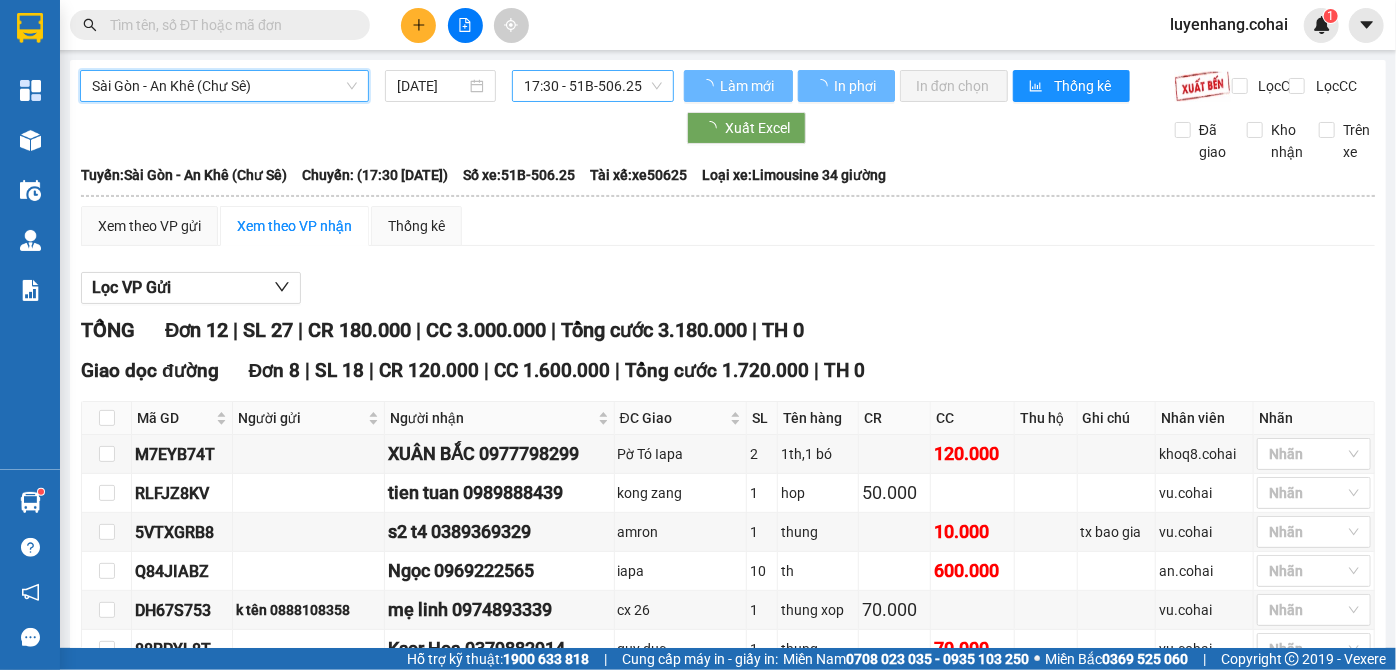 click on "17:30     - 51B-506.25" at bounding box center [593, 86] 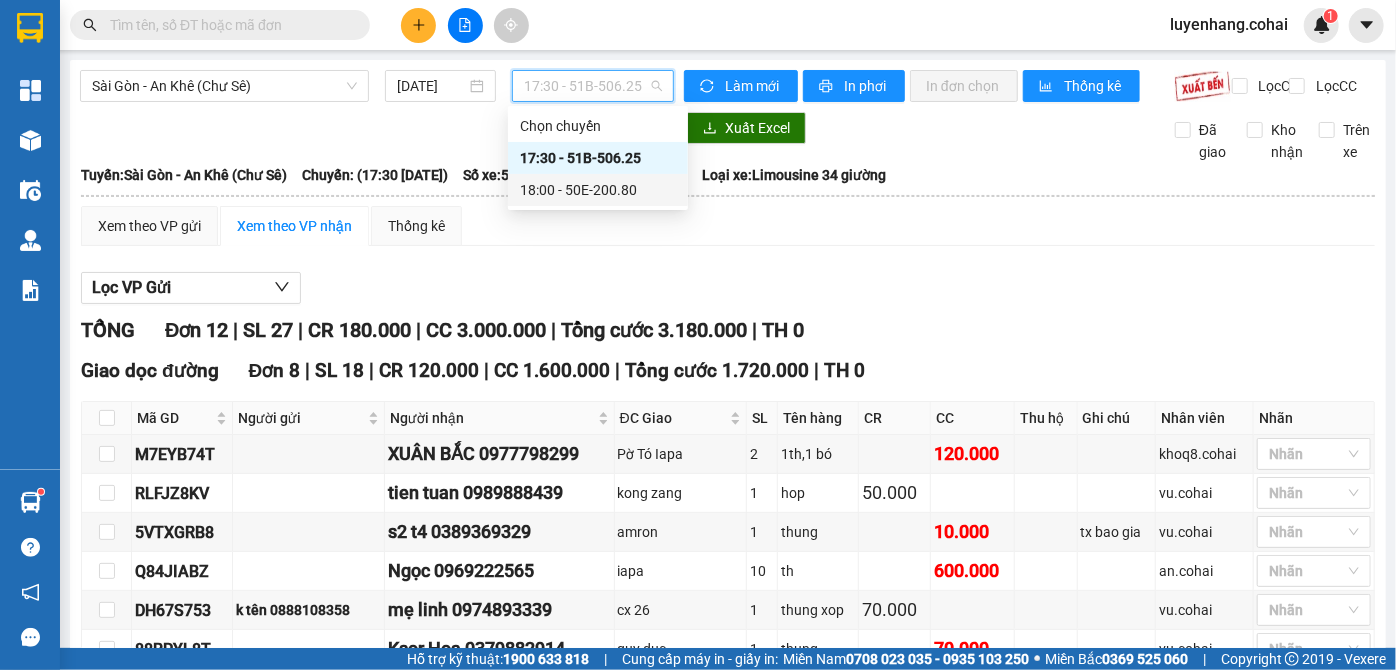 click on "18:00     - 50E-200.80" at bounding box center (598, 190) 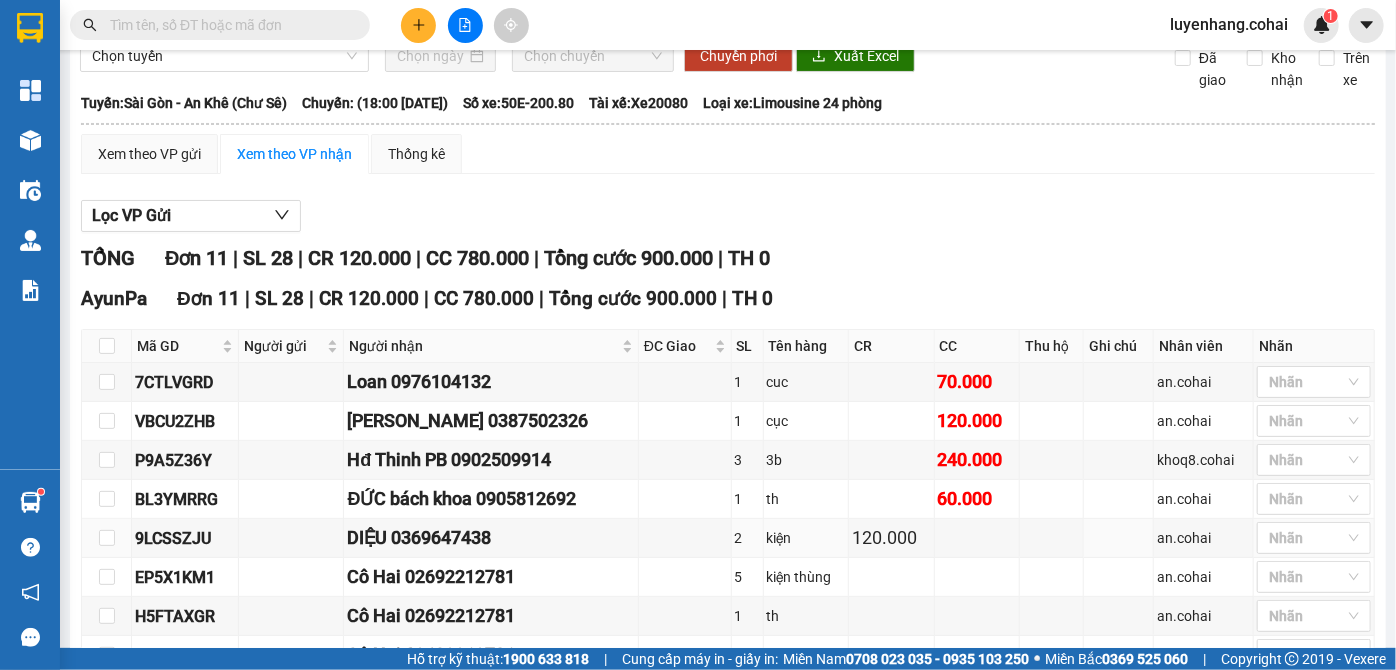 scroll, scrollTop: 0, scrollLeft: 0, axis: both 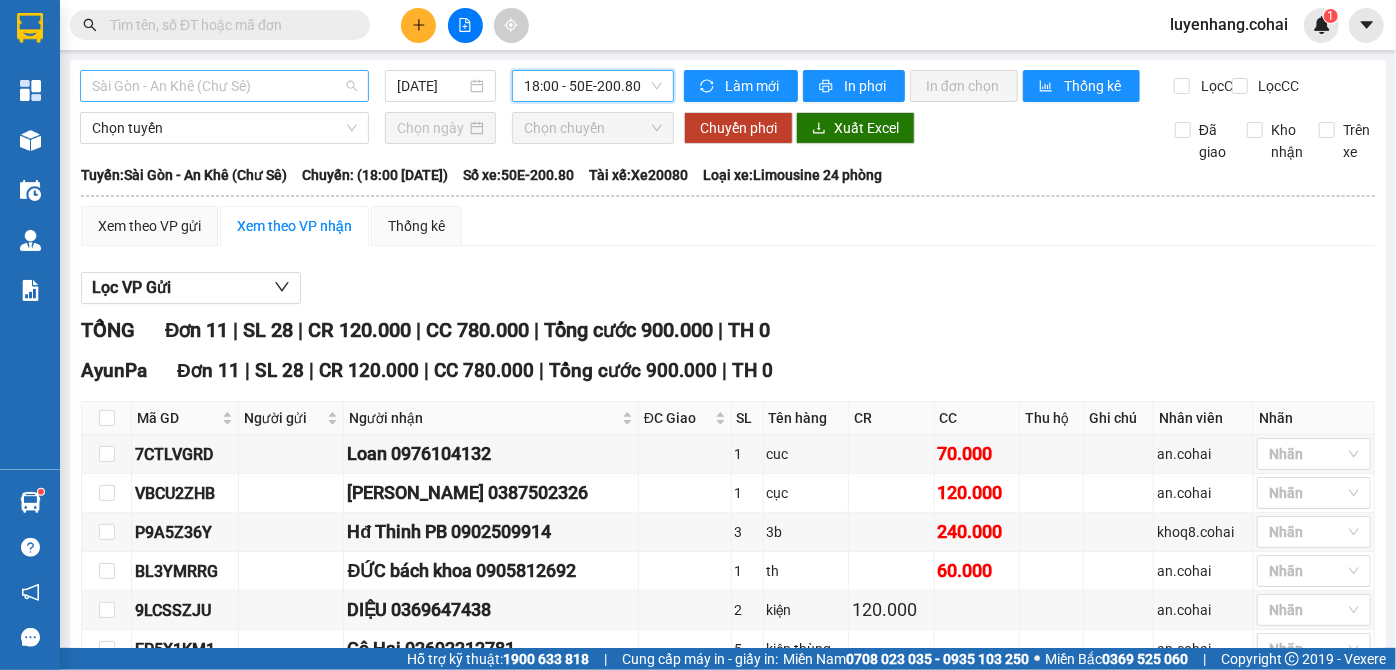 click on "Sài Gòn - An Khê (Chư Sê)" at bounding box center (224, 86) 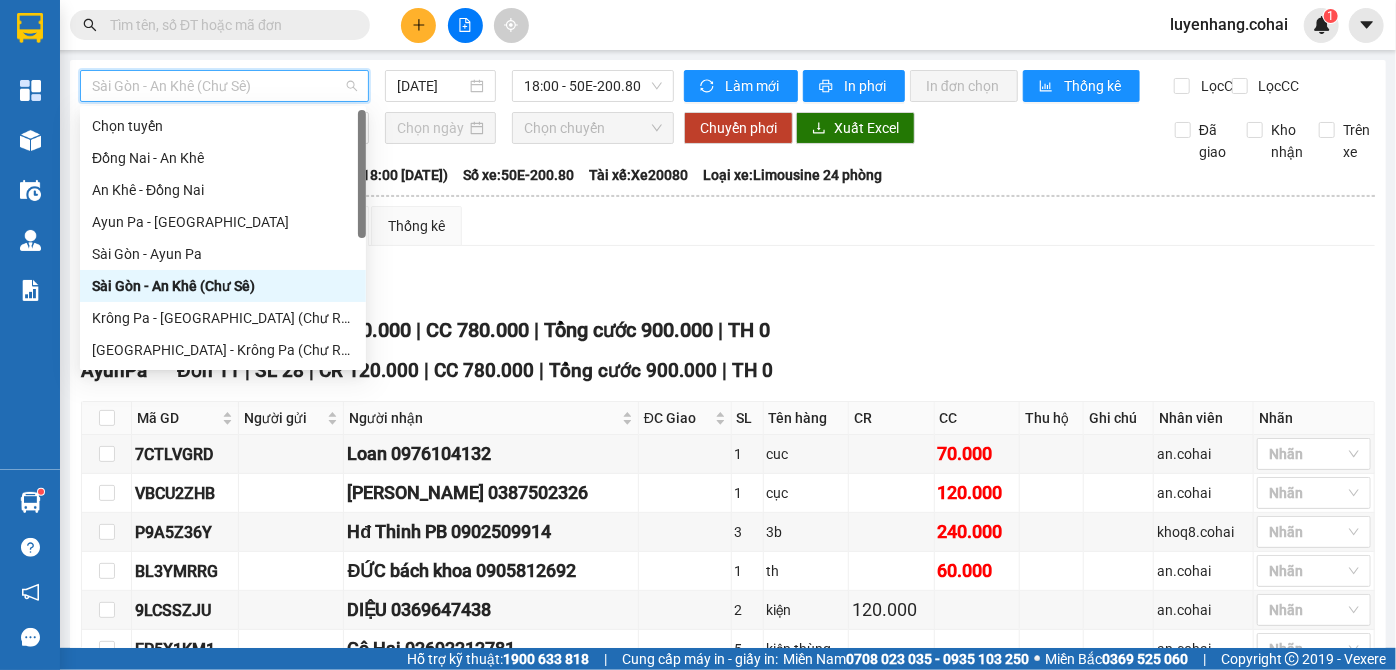 scroll, scrollTop: 90, scrollLeft: 0, axis: vertical 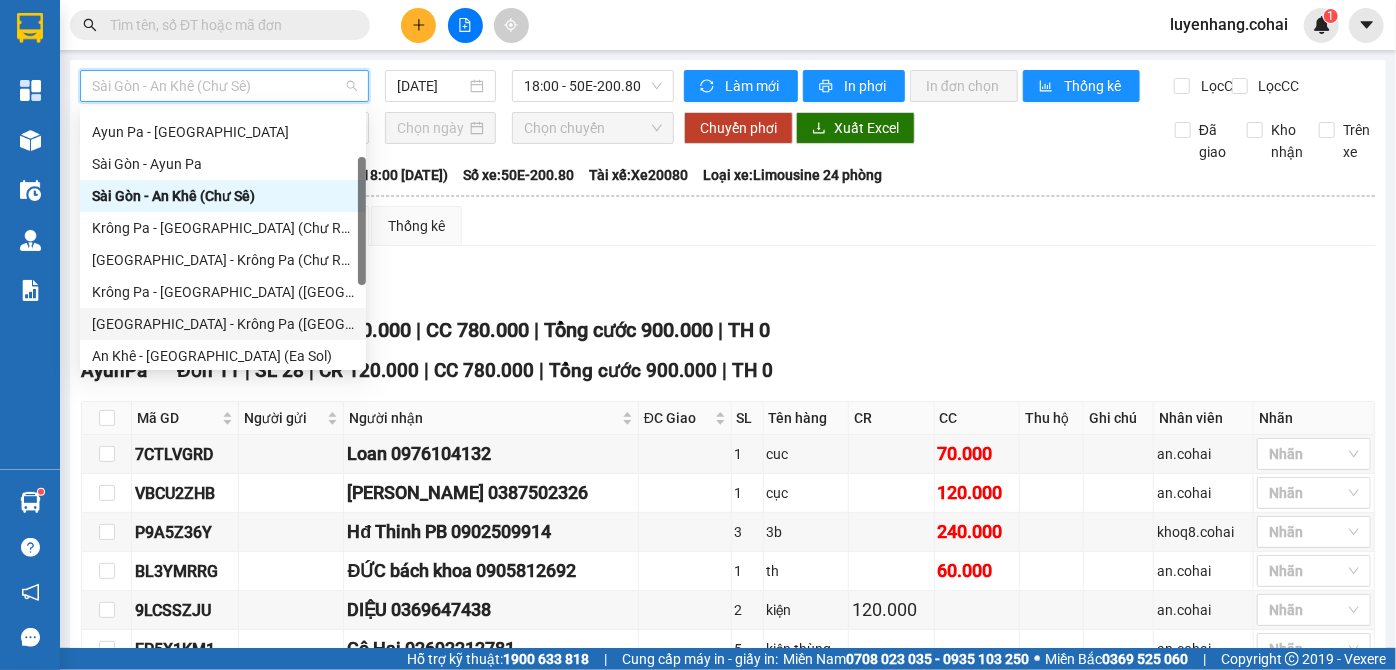 click on "[GEOGRAPHIC_DATA] - Krông Pa ([GEOGRAPHIC_DATA])" at bounding box center [223, 324] 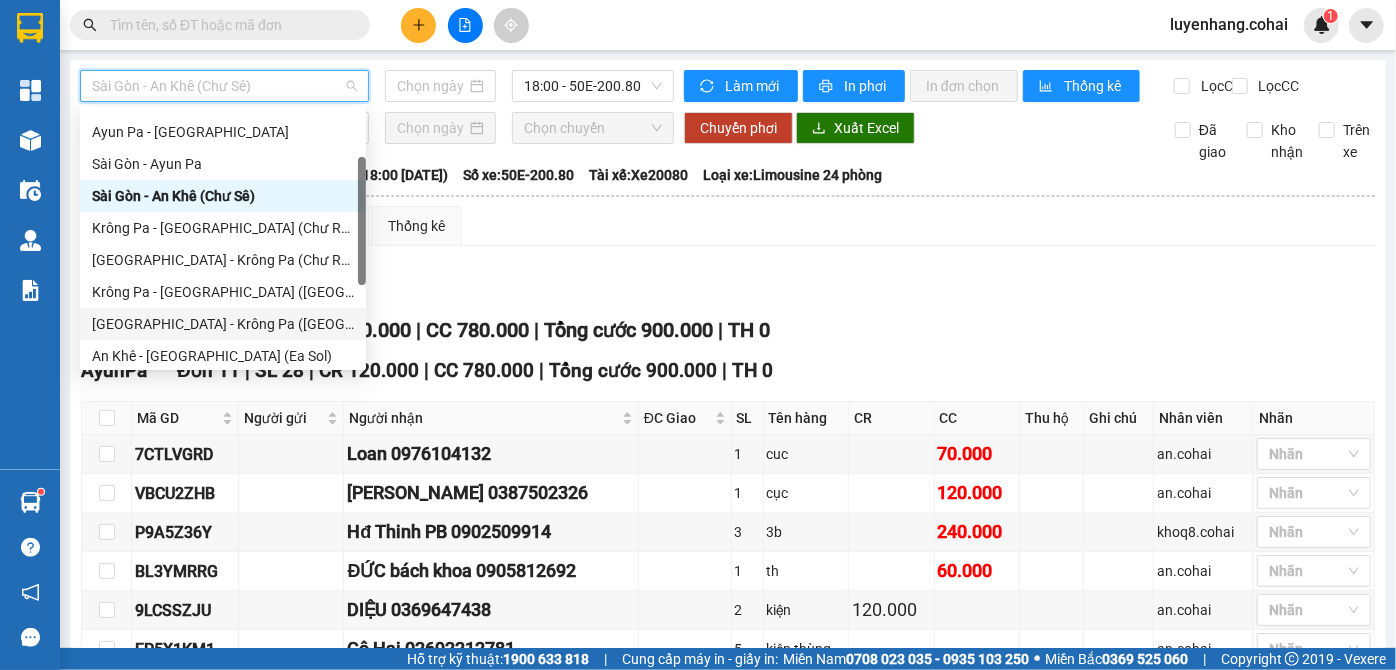 type on "[DATE]" 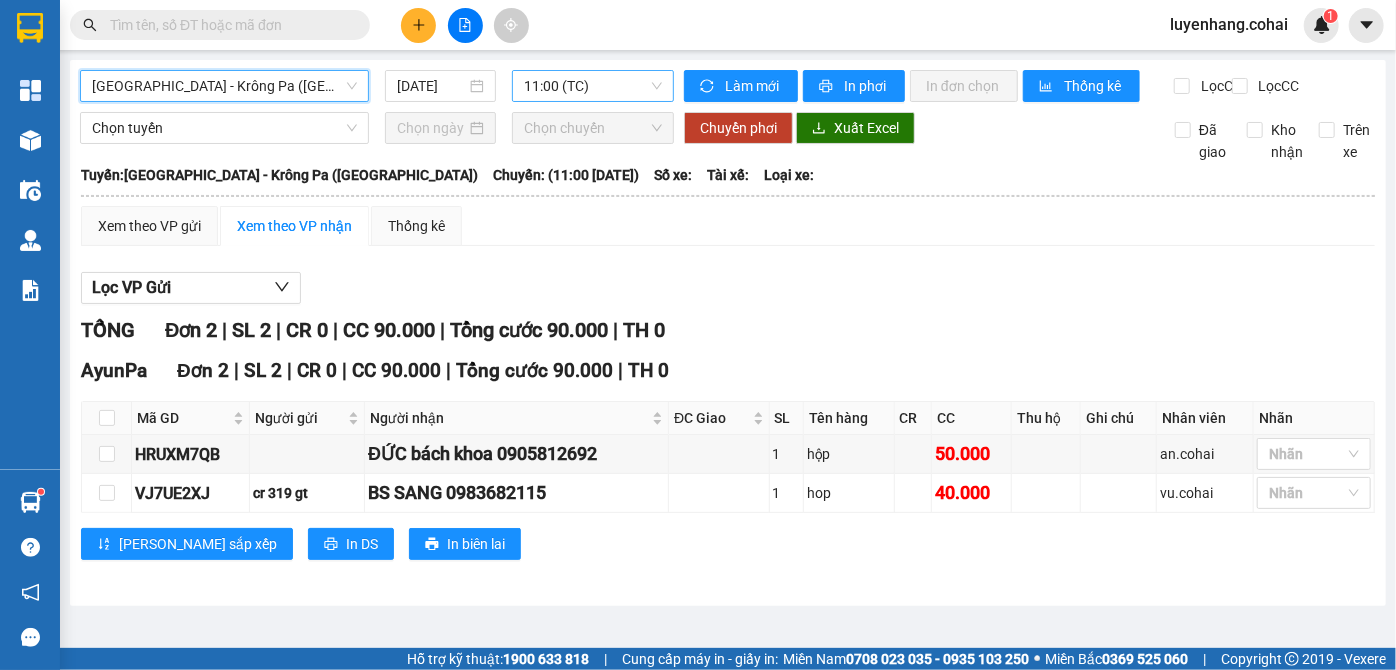 click on "11:00   (TC)" at bounding box center (593, 86) 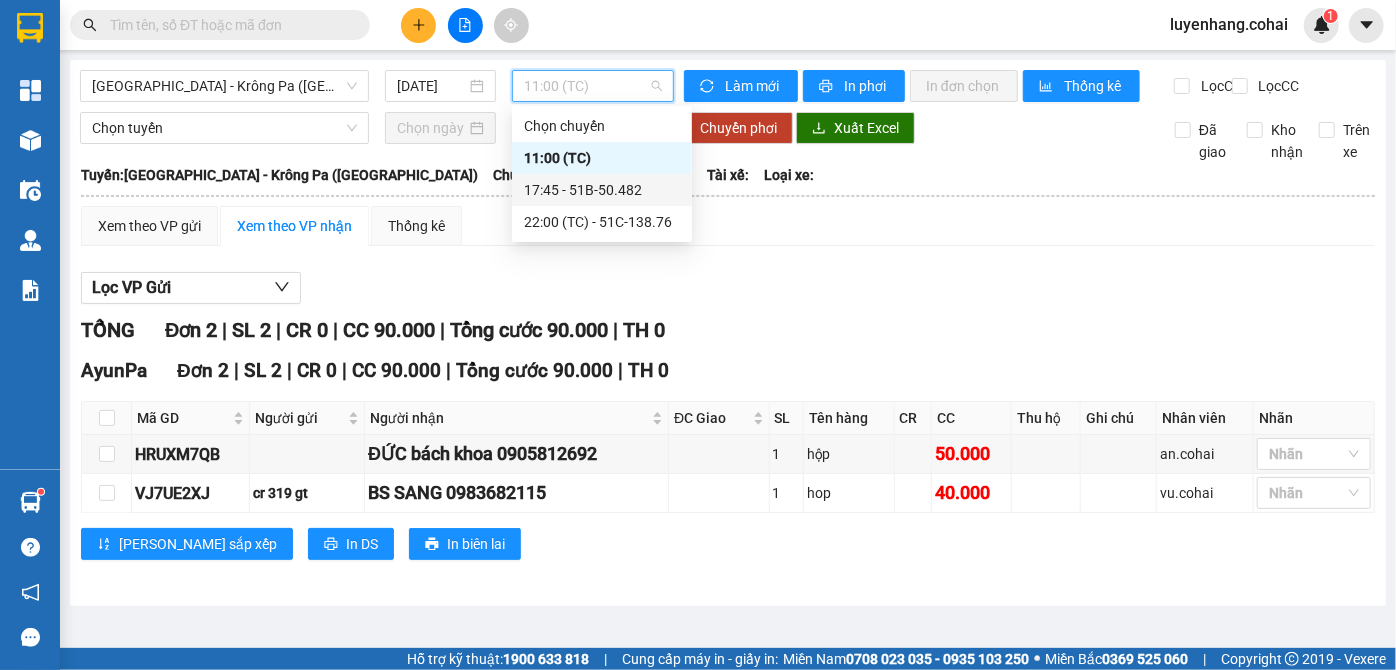 click on "17:45     - 51B-50.482" at bounding box center (602, 190) 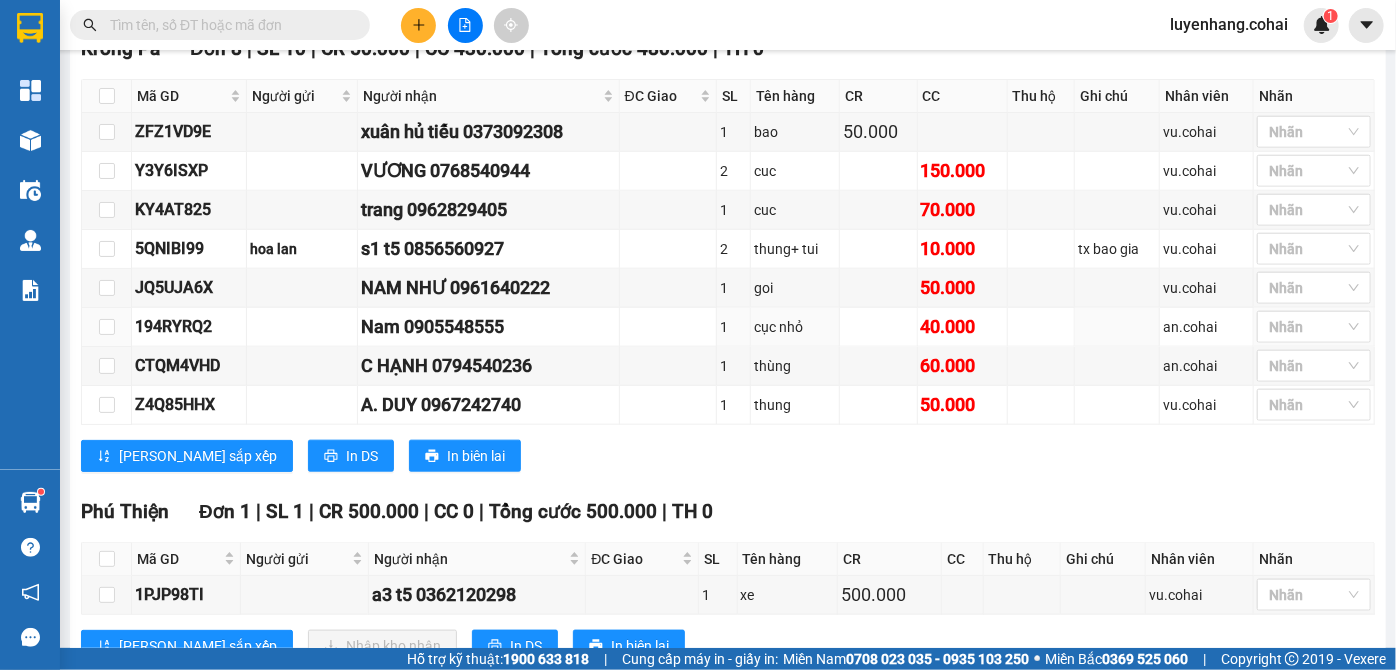 scroll, scrollTop: 1005, scrollLeft: 0, axis: vertical 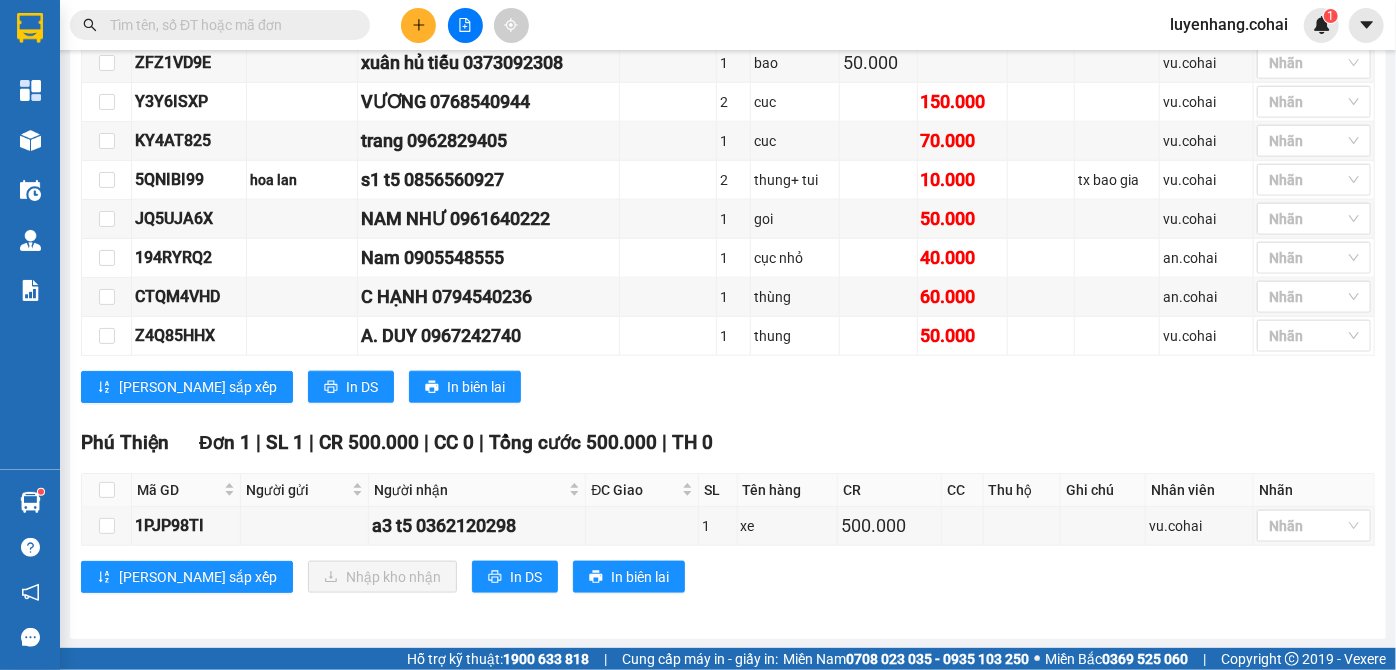 click on "[PERSON_NAME] sắp xếp In DS In biên lai" at bounding box center (728, 387) 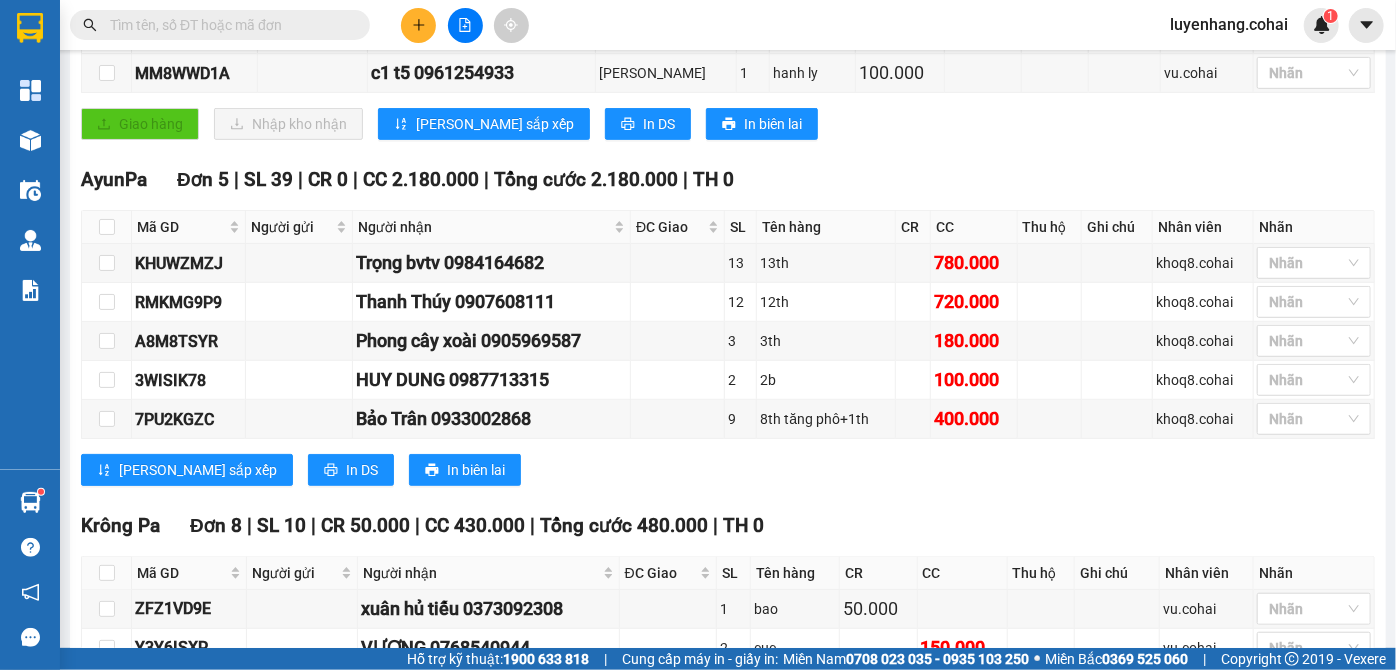 scroll, scrollTop: 0, scrollLeft: 0, axis: both 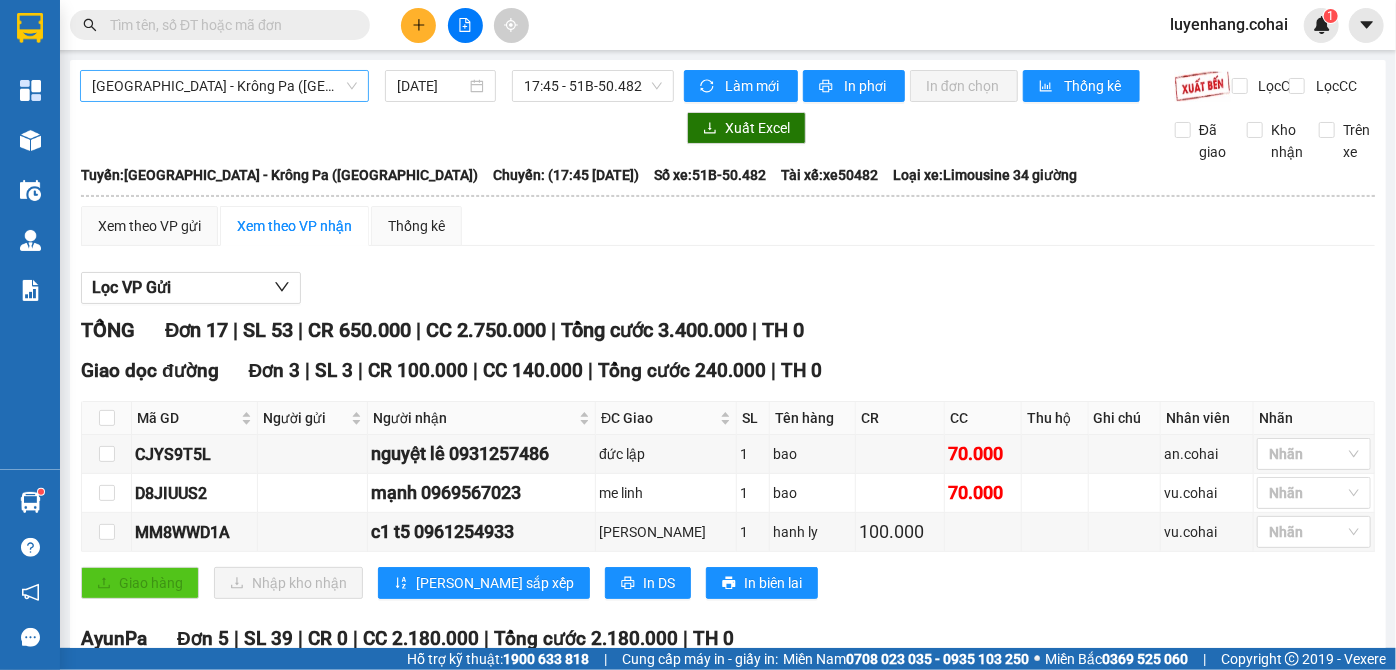 click on "[GEOGRAPHIC_DATA] - Krông Pa ([GEOGRAPHIC_DATA])" at bounding box center (224, 86) 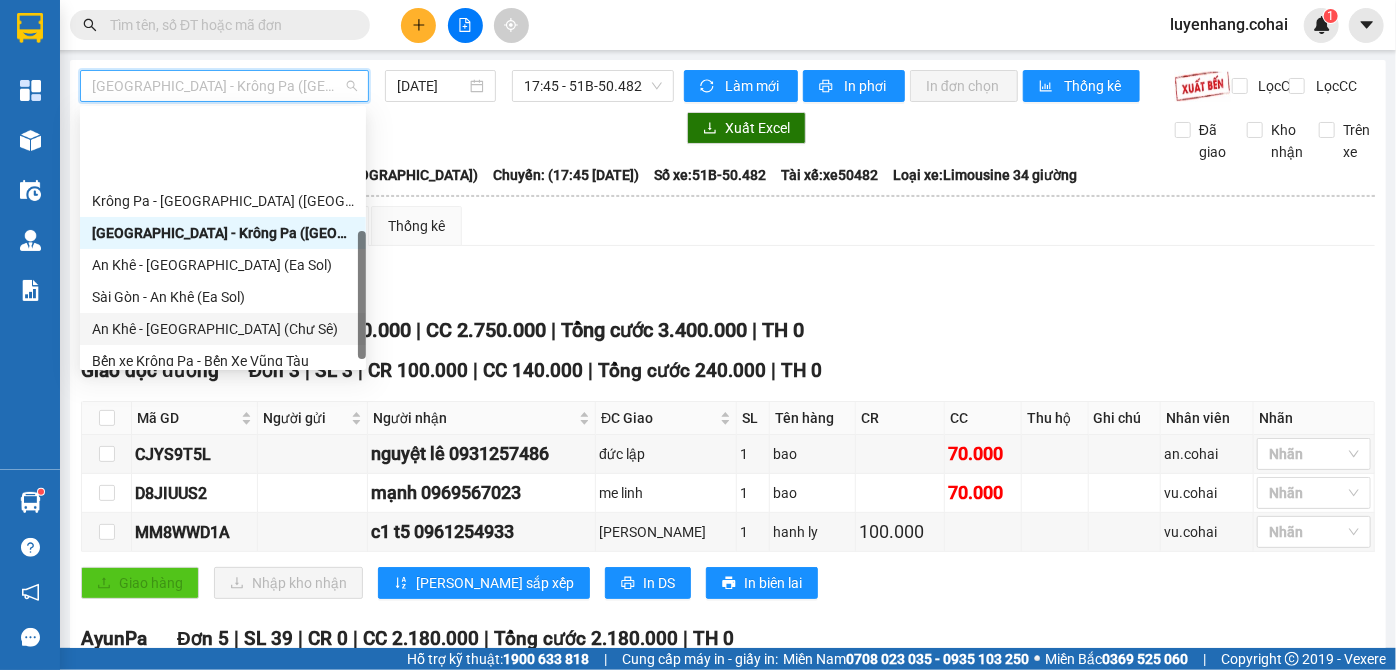 scroll, scrollTop: 272, scrollLeft: 0, axis: vertical 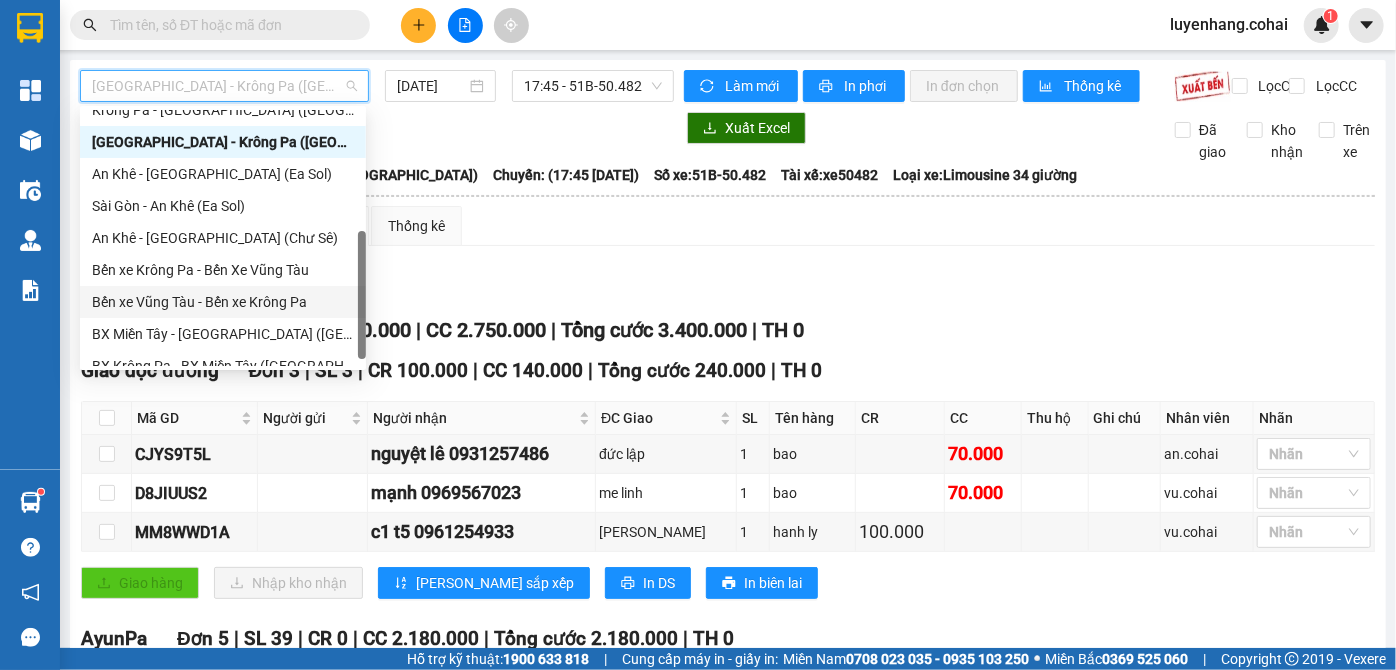 click on "Bến xe Vũng Tàu - Bến xe Krông Pa" at bounding box center (223, 302) 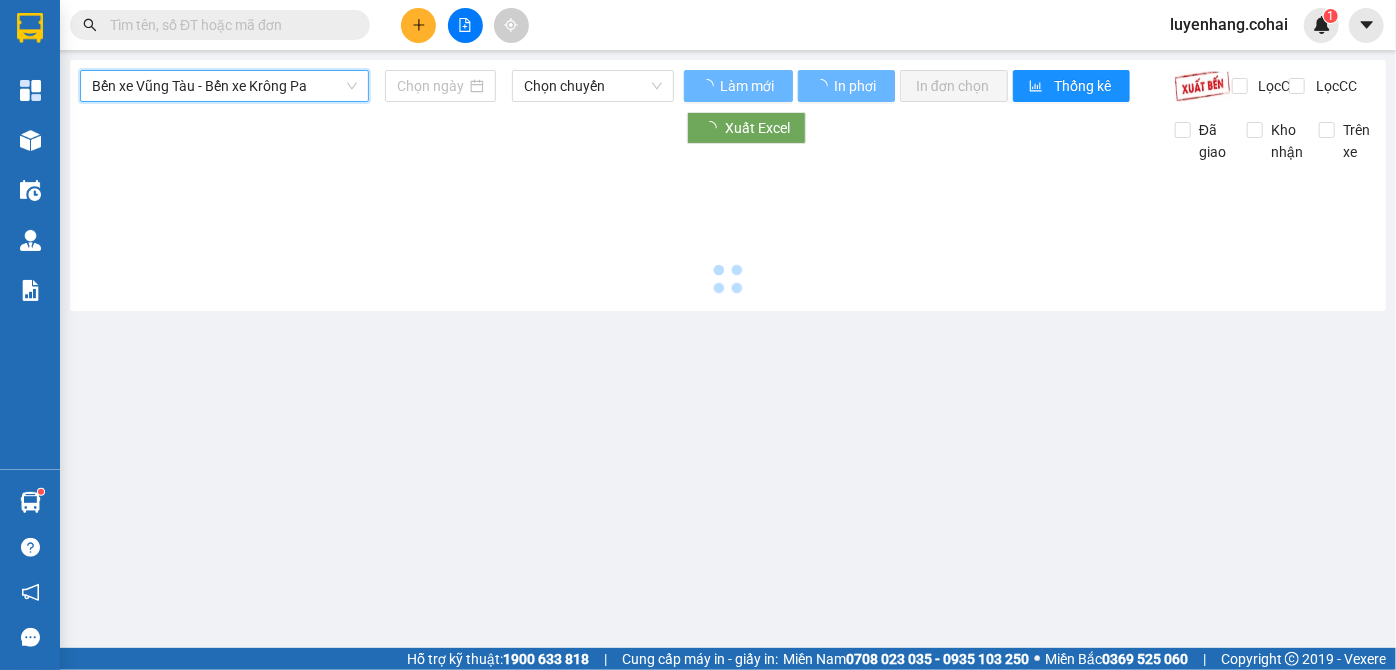 type on "[DATE]" 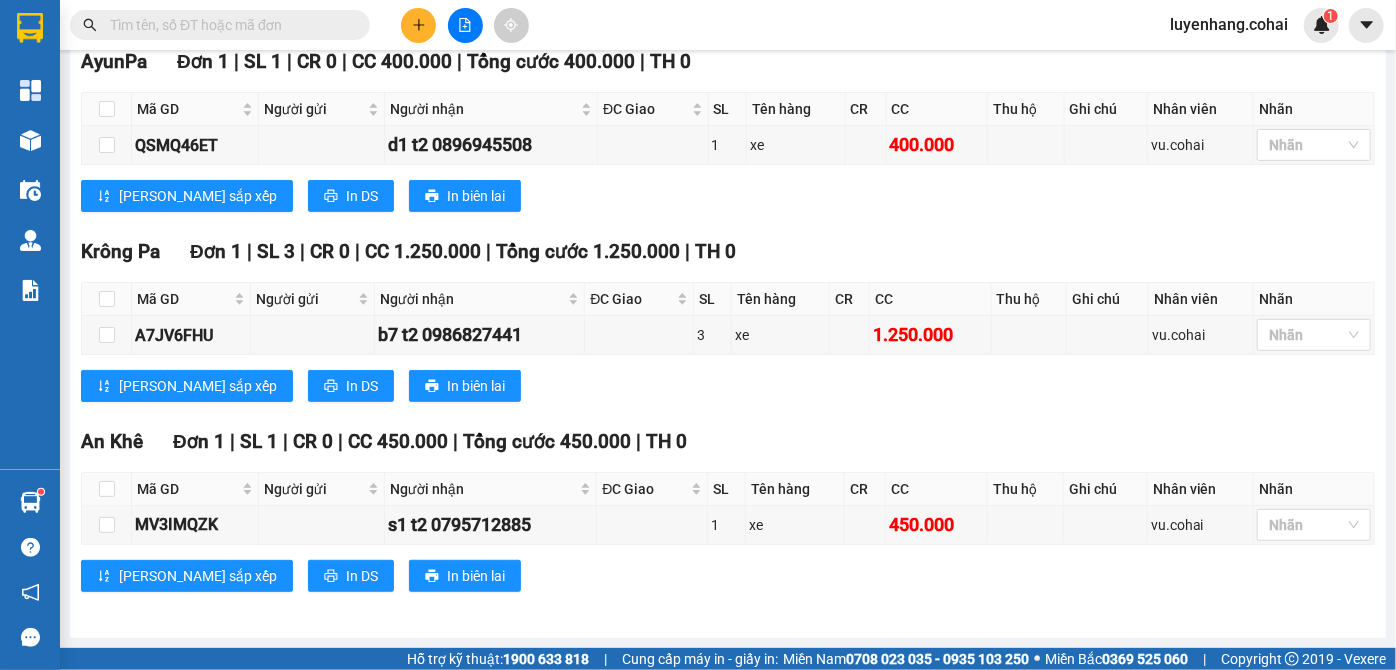 scroll, scrollTop: 0, scrollLeft: 0, axis: both 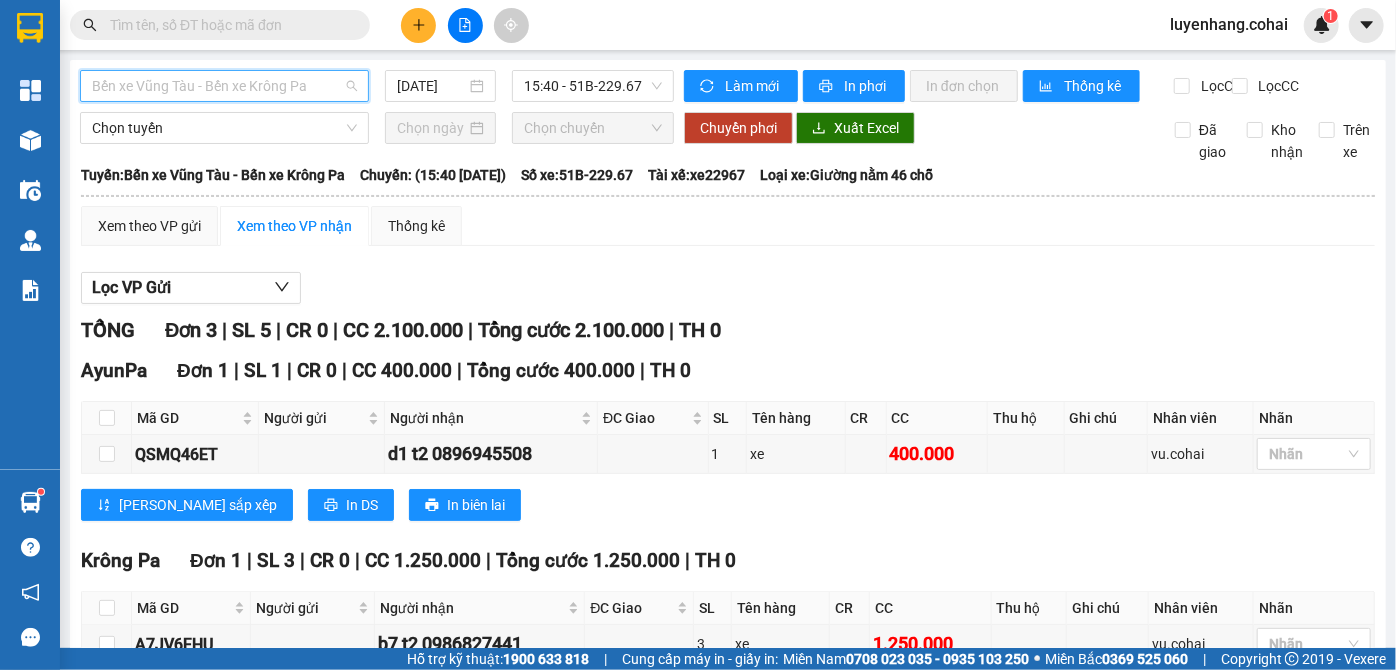 click on "Bến xe Vũng Tàu - Bến xe Krông Pa" at bounding box center [224, 86] 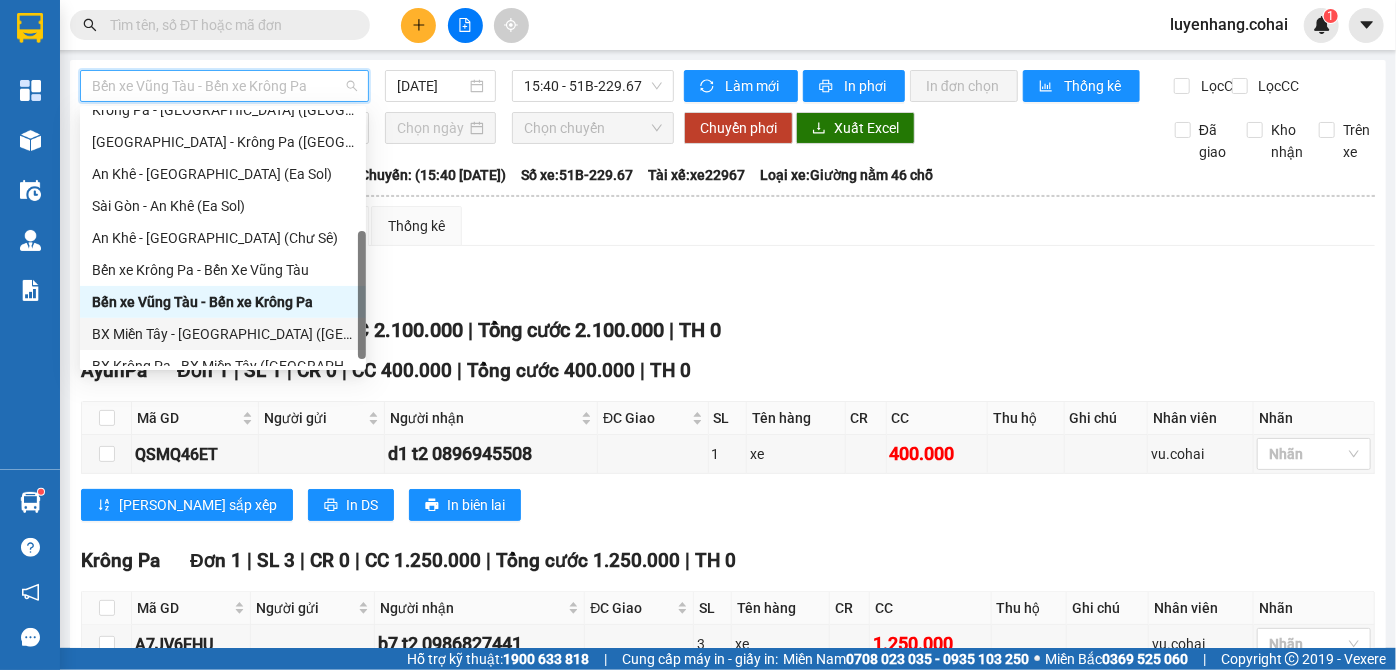 click on "BX Miền Tây - [GEOGRAPHIC_DATA] ([GEOGRAPHIC_DATA] - [GEOGRAPHIC_DATA])" at bounding box center [223, 334] 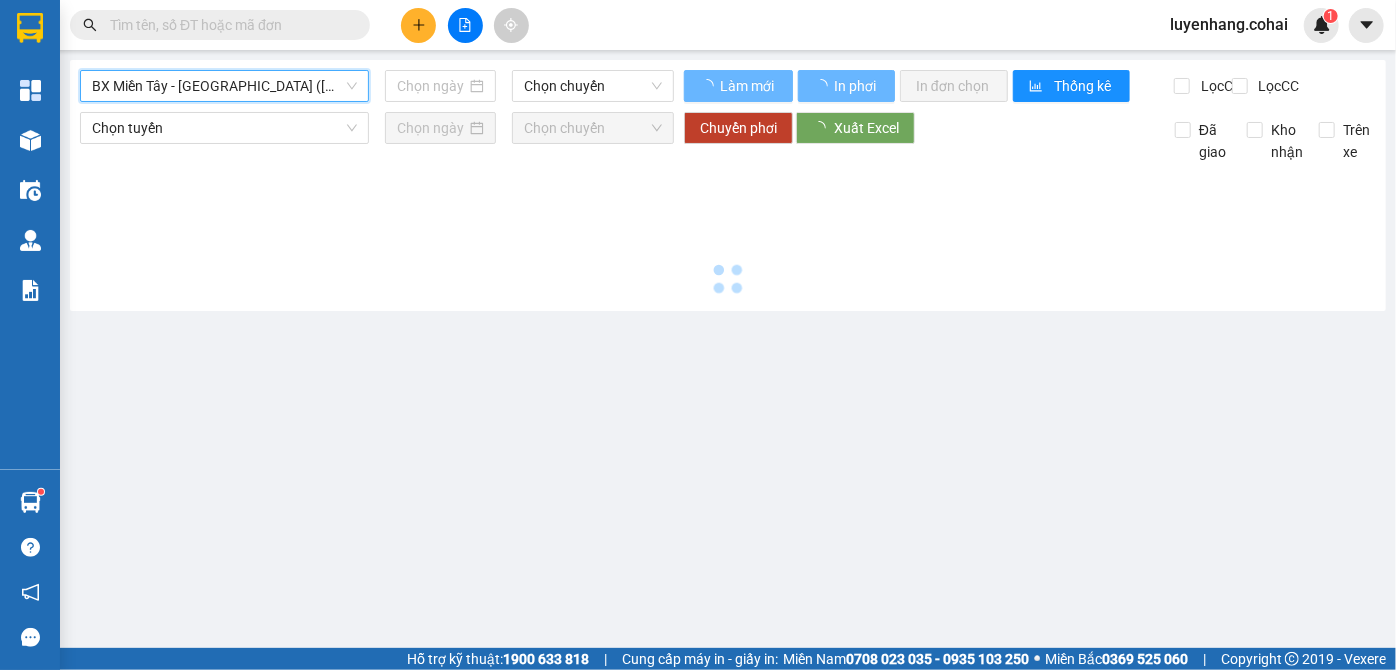 type on "[DATE]" 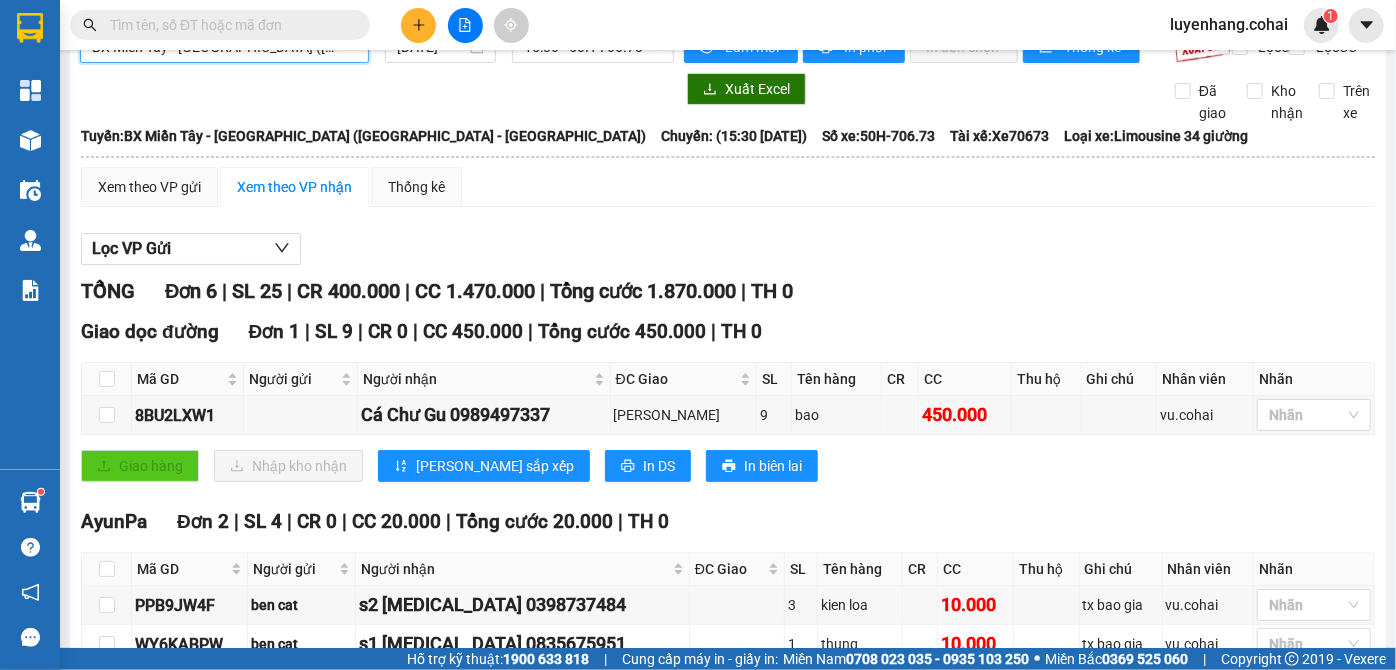 scroll, scrollTop: 0, scrollLeft: 0, axis: both 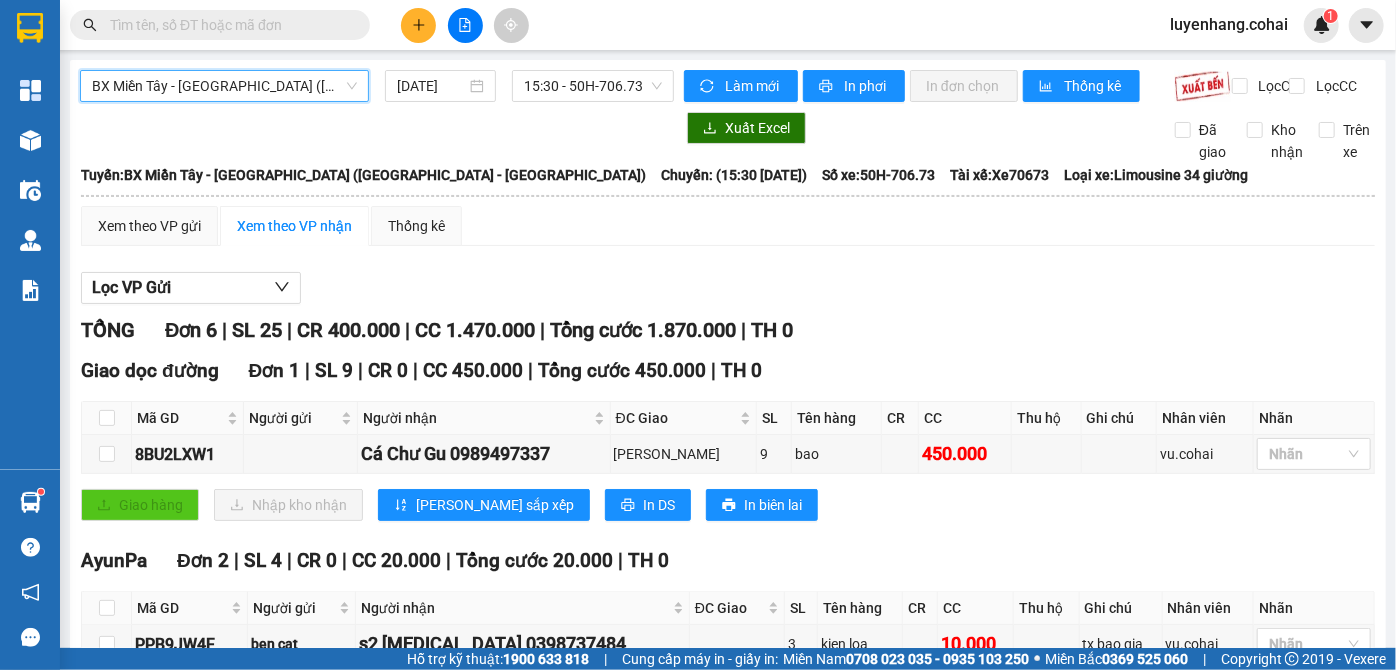 click on "Xem theo VP gửi Xem theo VP nhận Thống kê Lọc VP Gửi TỔNG Đơn   6 | SL   25 | CR   400.000 | CC   1.470.000 | Tổng cước   1.870.000 | TH   0 Giao dọc đường Đơn   1 | SL   9 | CR   0 | CC   450.000 | Tổng cước   450.000 | TH   0 Mã GD Người gửi Người nhận ĐC Giao SL Tên hàng CR CC Thu hộ Ghi chú Nhân viên Nhãn Ký nhận                             8BU2LXW1   Cá Chư Gu 0989497337 chu gu 9 bao 450.000 vu.cohai   Nhãn Giao hàng Nhập kho nhận Lưu sắp xếp In DS In biên lai Cô Hai   [PHONE_NUMBER]   [GEOGRAPHIC_DATA][PERSON_NAME], Phường 8 PHƠI HÀNG [GEOGRAPHIC_DATA]  -  20:46 [DATE] Tuyến:  [GEOGRAPHIC_DATA] - [GEOGRAPHIC_DATA] ([GEOGRAPHIC_DATA] - [GEOGRAPHIC_DATA]) [GEOGRAPHIC_DATA]:   (15:30 [DATE]) Tài xế:  Xe70673   Số xe:  50H-706.73   Loại xe:  Limousine 34 giường Mã GD Người gửi Người nhận ĐC Giao SL Tên hàng CR CC Thu hộ Ghi chú Nhân viên Nhãn Ký nhận Giao dọc đường Đơn   1 | SL   9 | CR   0 | CC   450.000 |" at bounding box center [728, 700] 